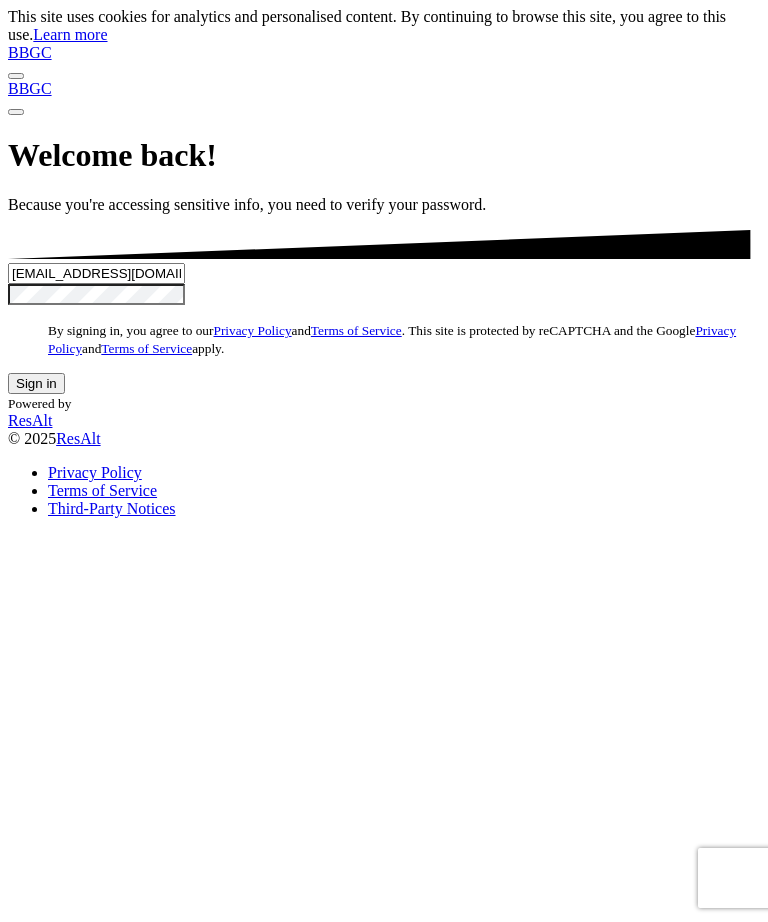 scroll, scrollTop: 0, scrollLeft: 0, axis: both 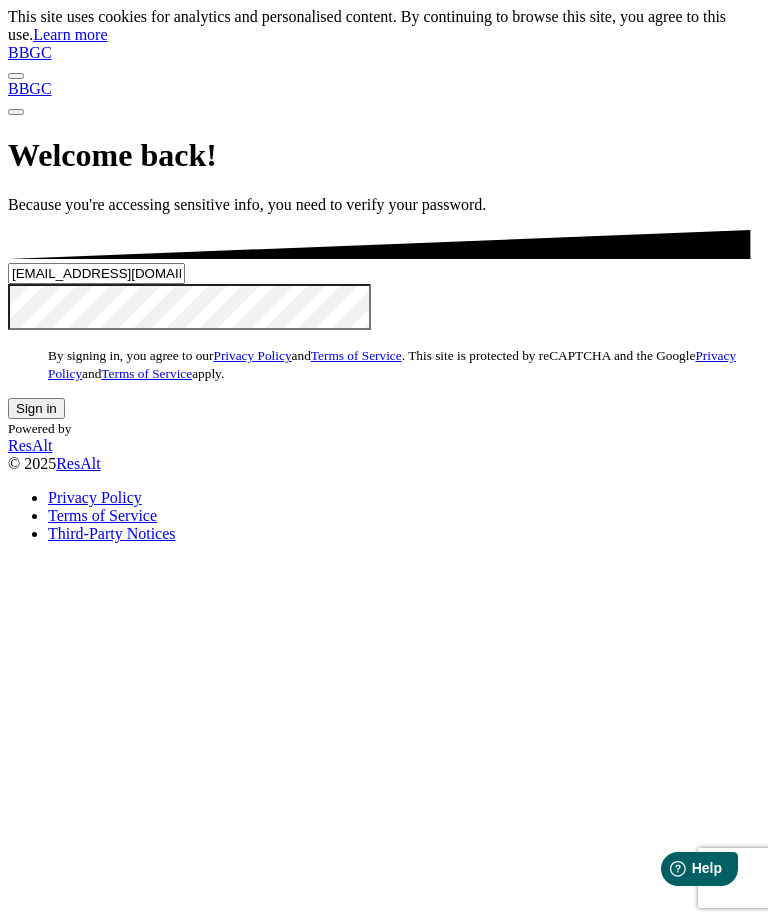 click on "Sign in" at bounding box center (36, 408) 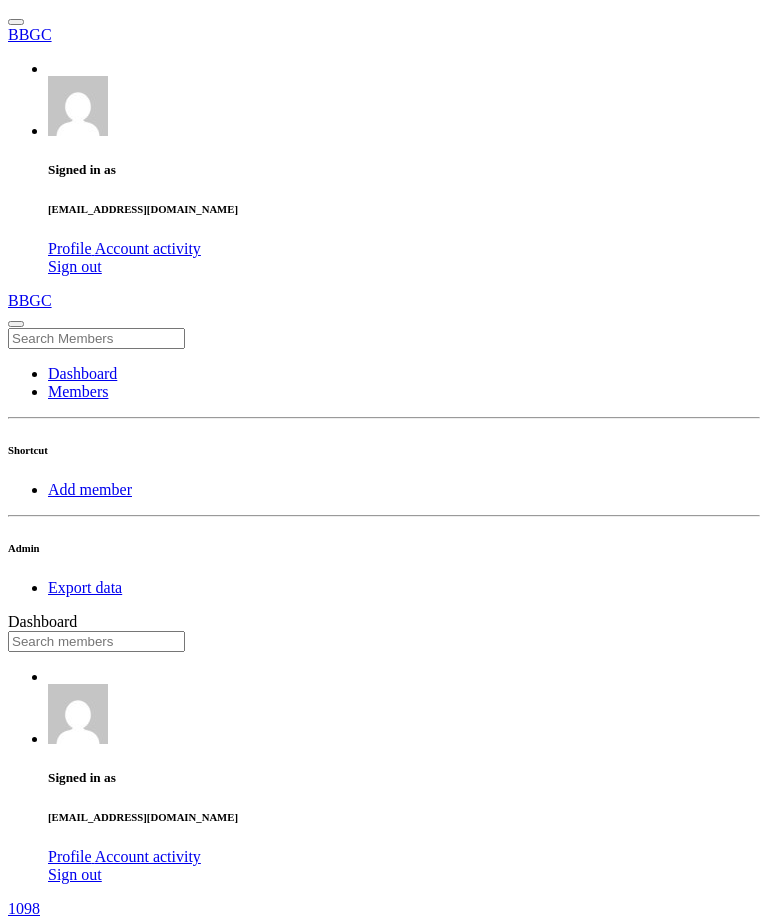 scroll, scrollTop: 0, scrollLeft: 0, axis: both 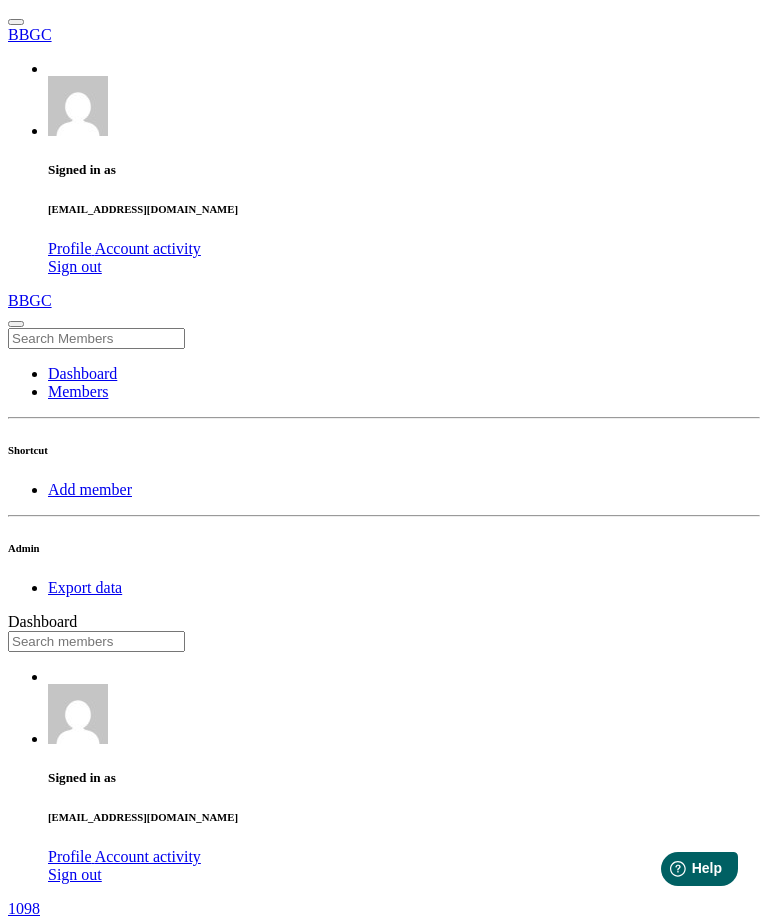 click on "Members" at bounding box center (78, 391) 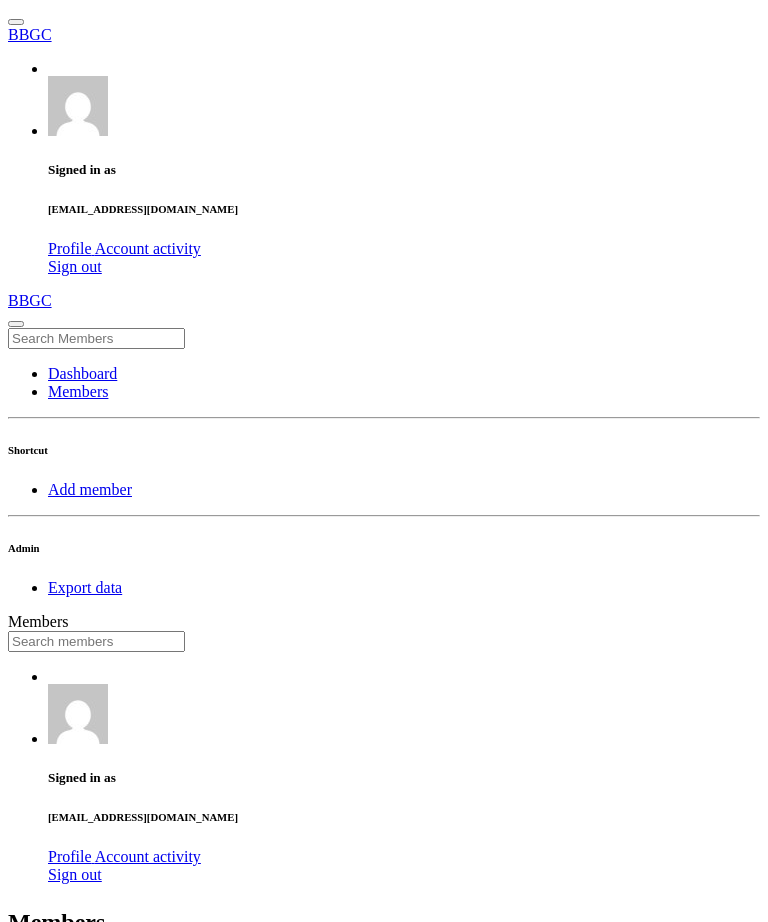 scroll, scrollTop: 0, scrollLeft: 0, axis: both 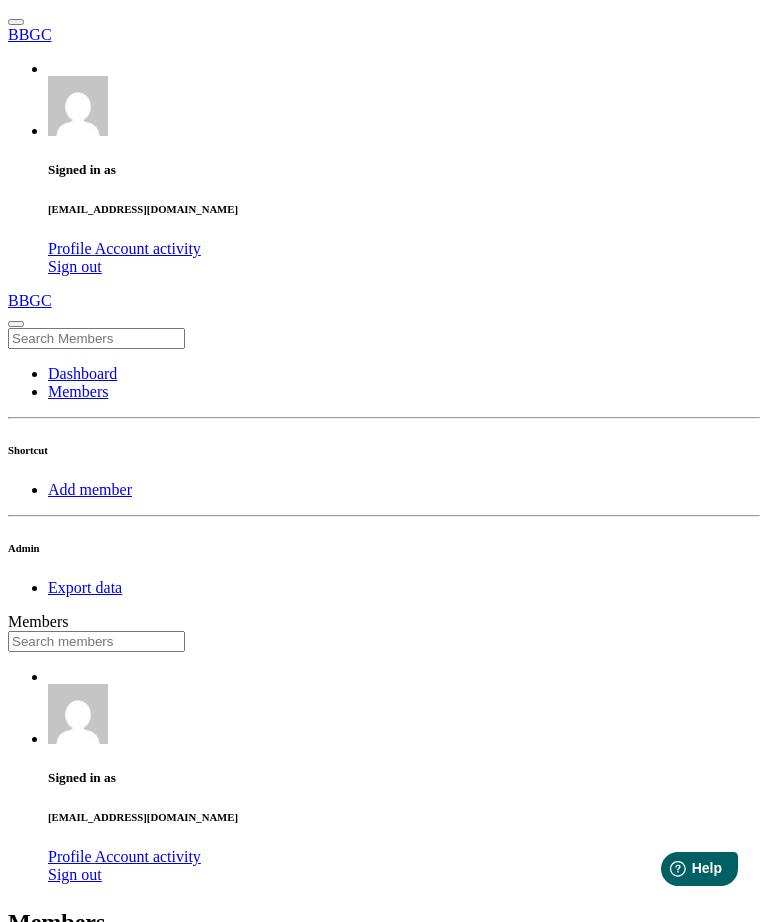 type on "m" 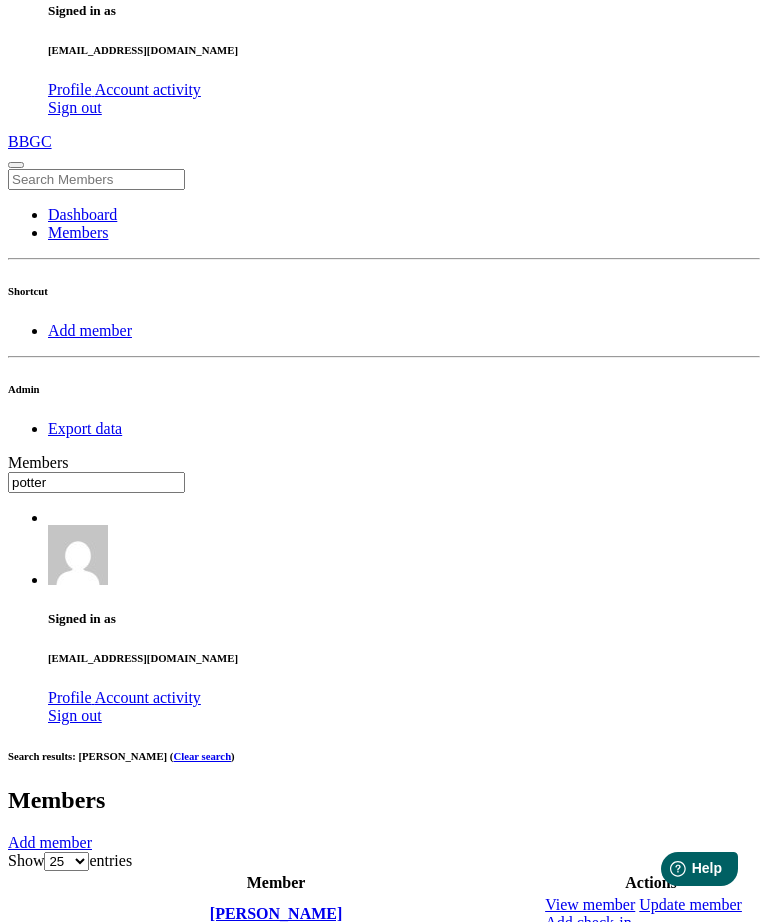 type on "potter" 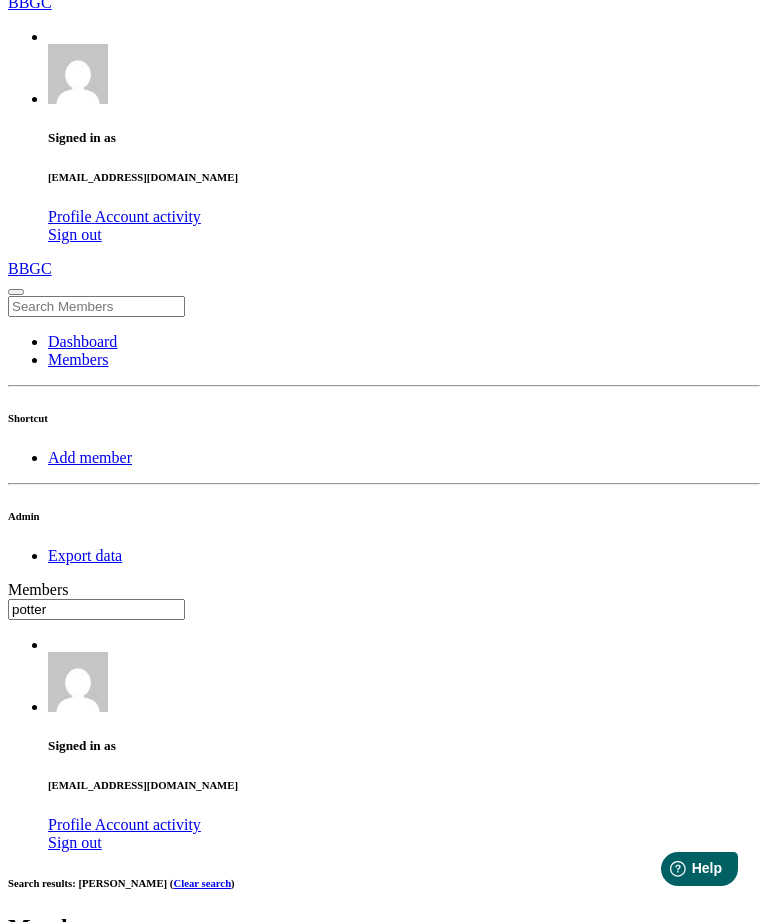 click on "OK" at bounding box center [25, 1569] 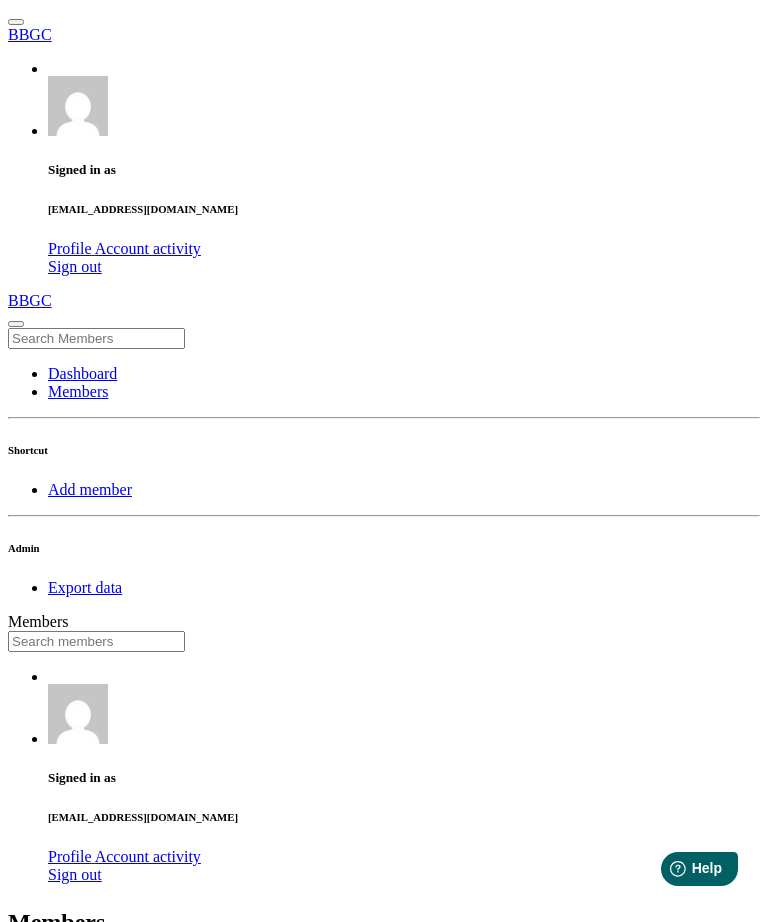 scroll, scrollTop: 0, scrollLeft: 0, axis: both 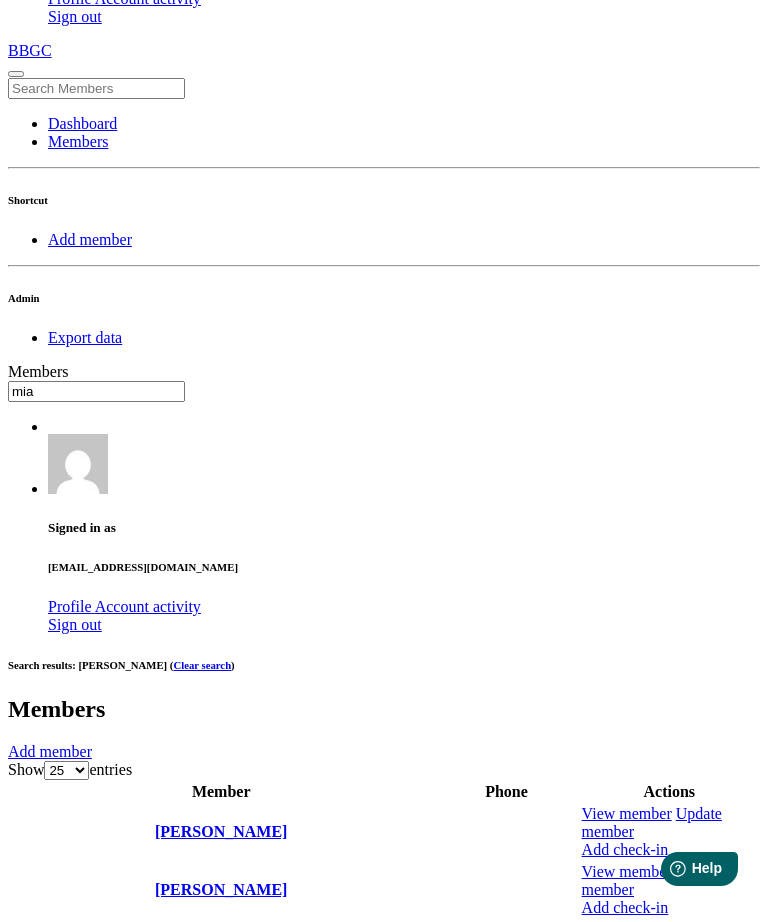 type on "mia" 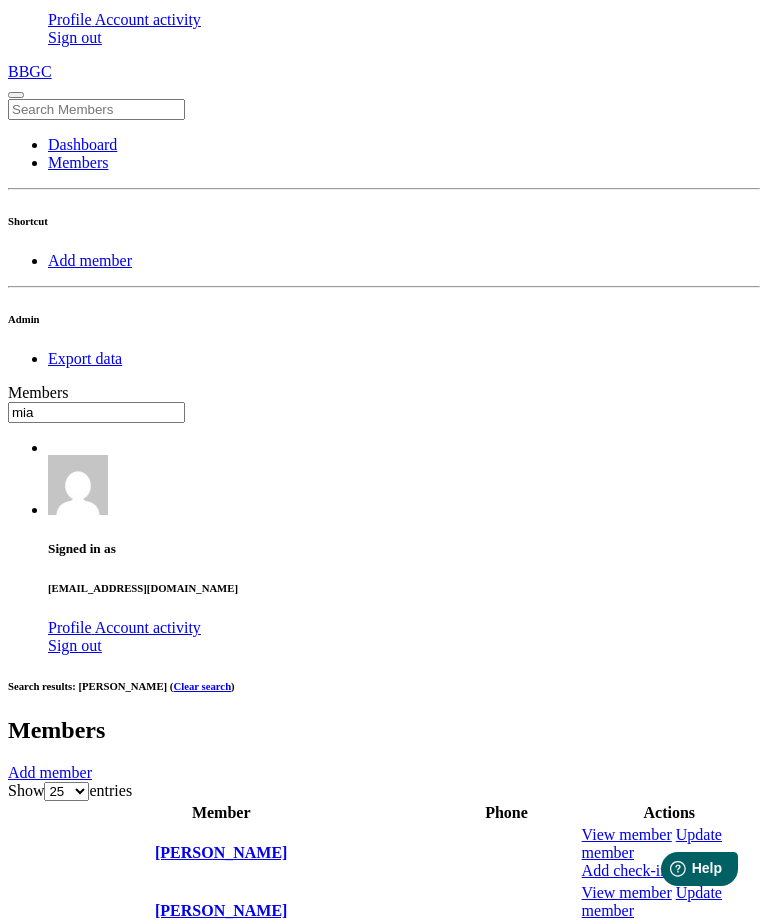 click on "OK" at bounding box center [25, 1676] 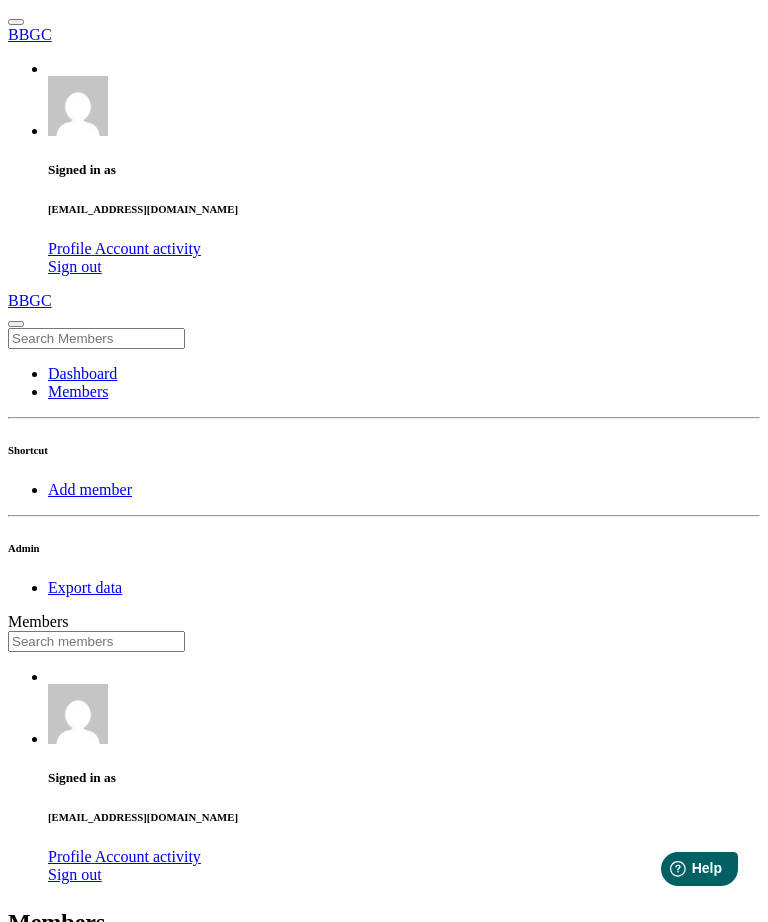 scroll, scrollTop: 0, scrollLeft: 0, axis: both 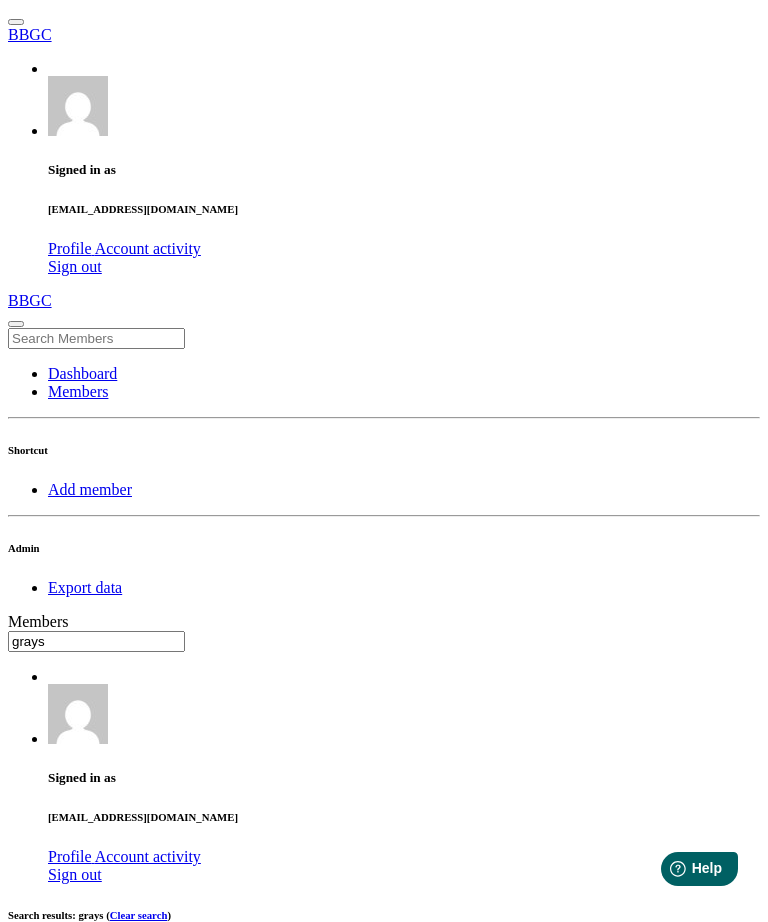 type on "grays" 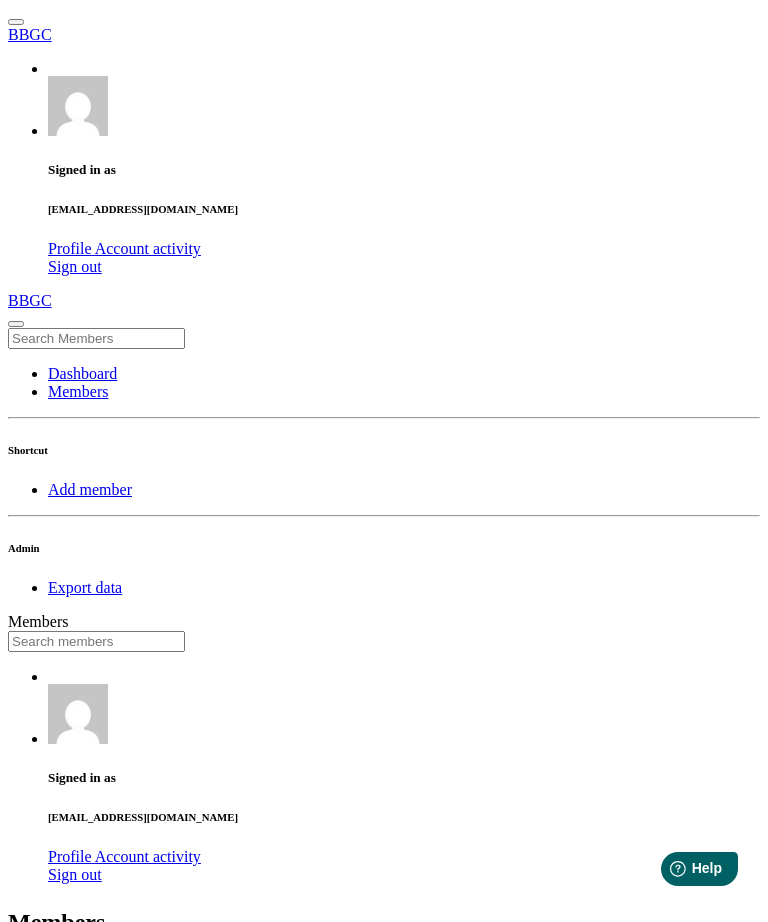 click at bounding box center [96, 641] 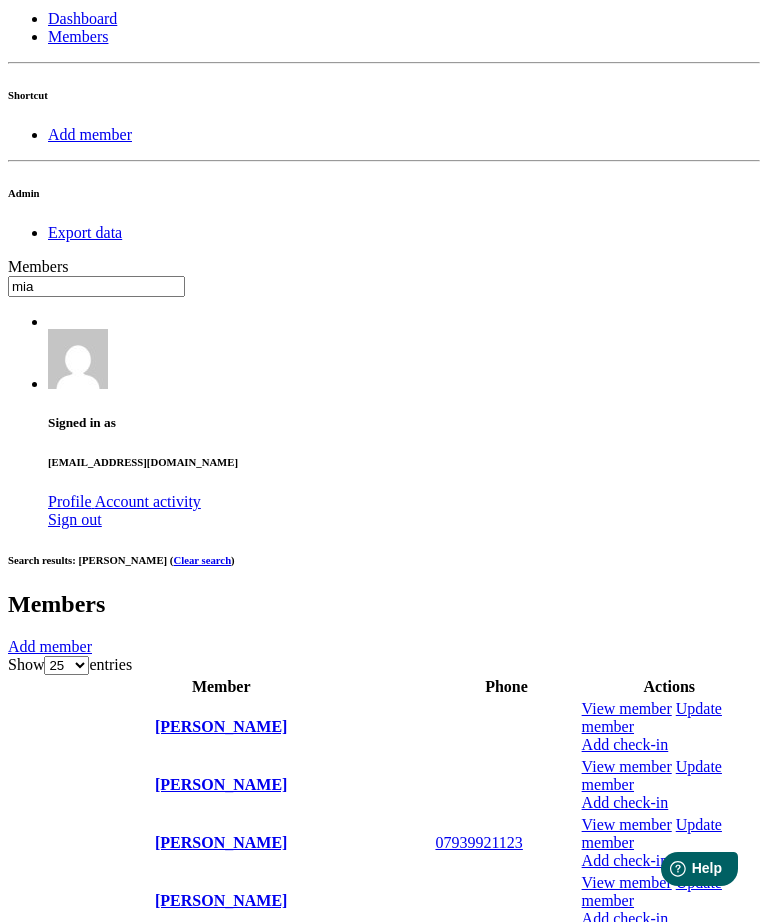 type on "mia" 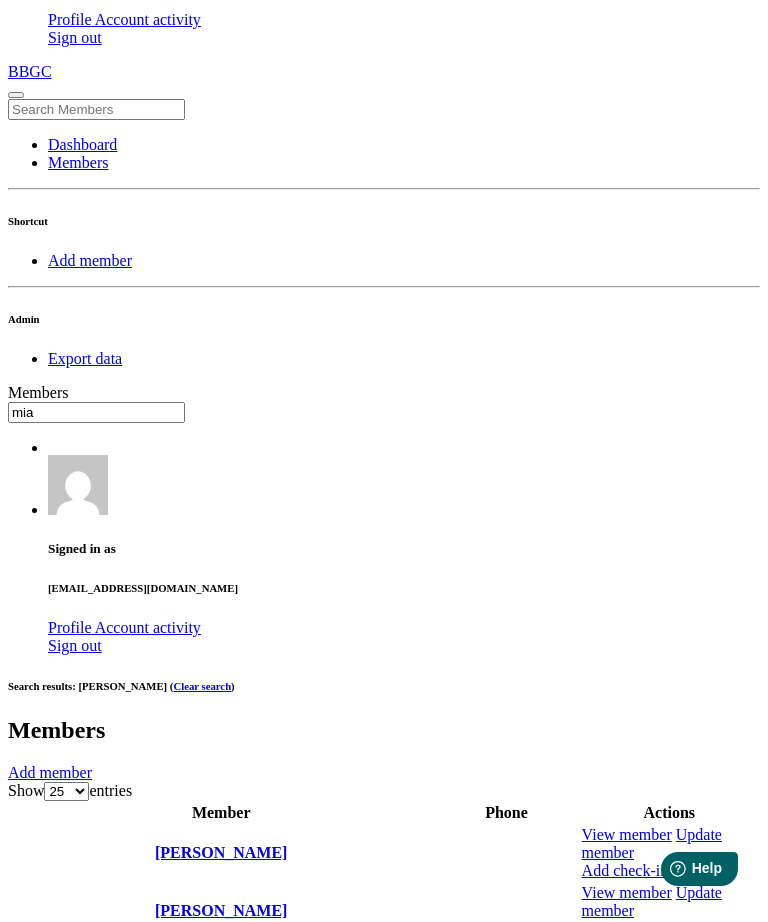 click on "OK" at bounding box center (25, 1676) 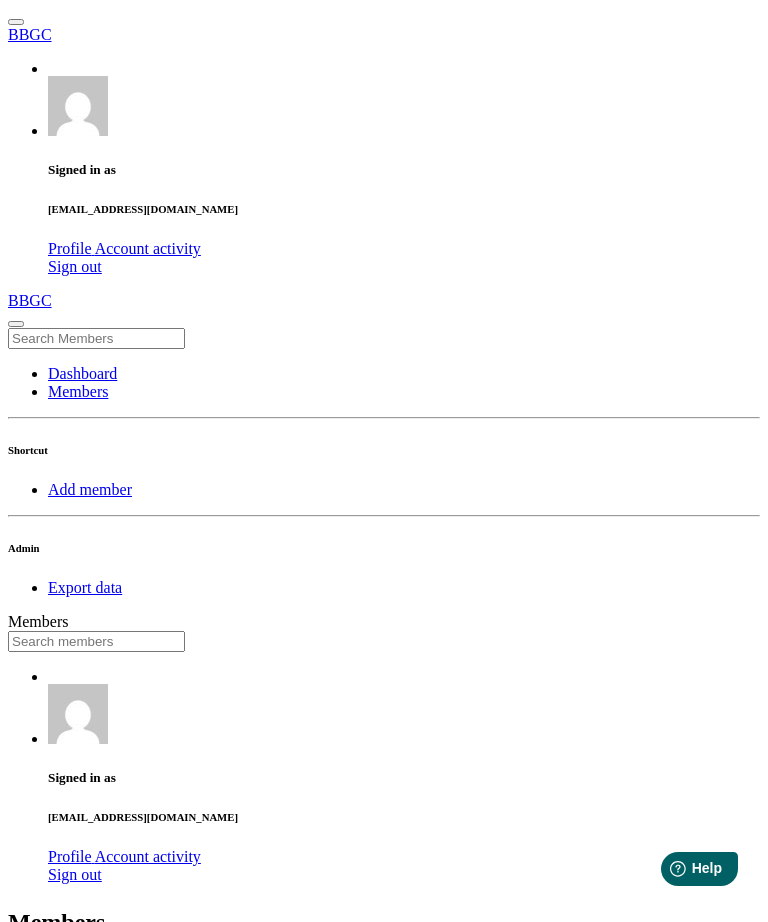 scroll, scrollTop: 0, scrollLeft: 0, axis: both 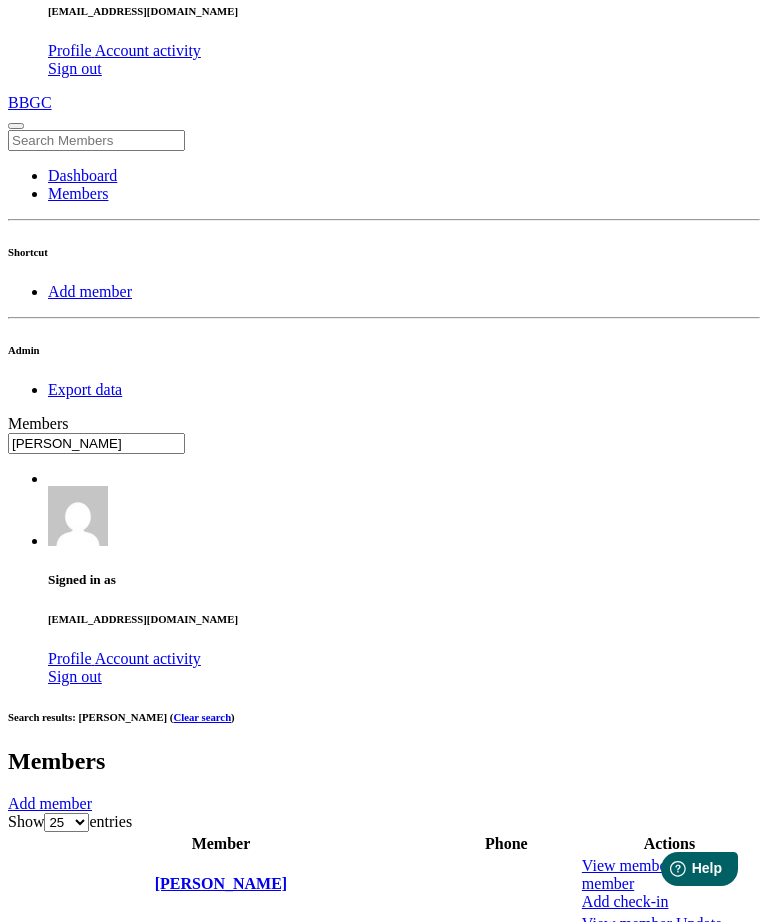 type on "lucy" 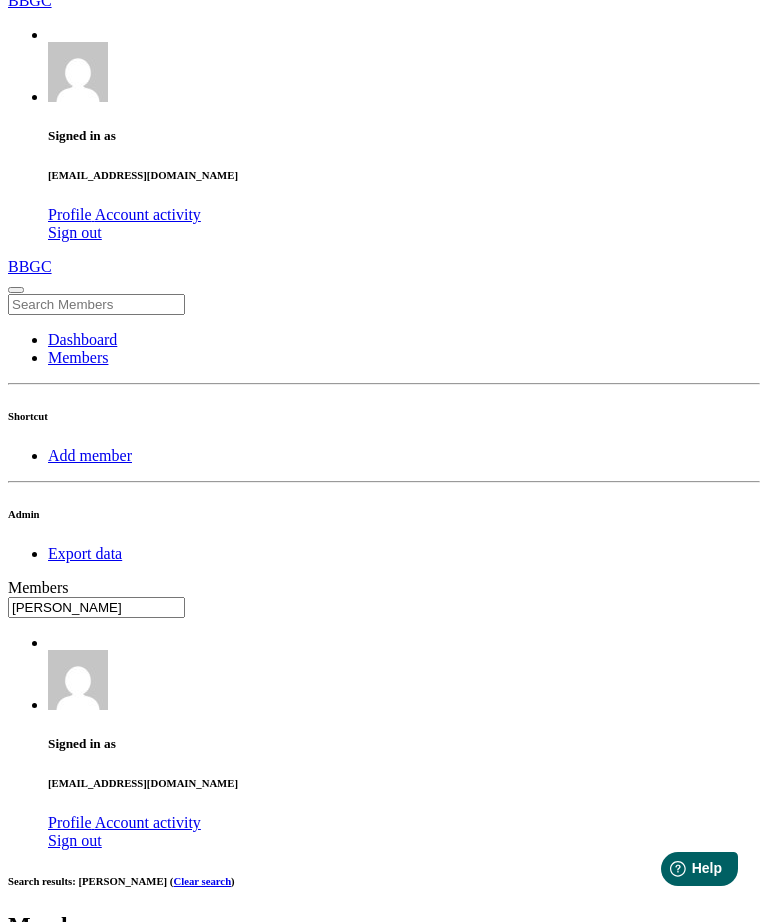 click on "OK" at bounding box center (25, 1697) 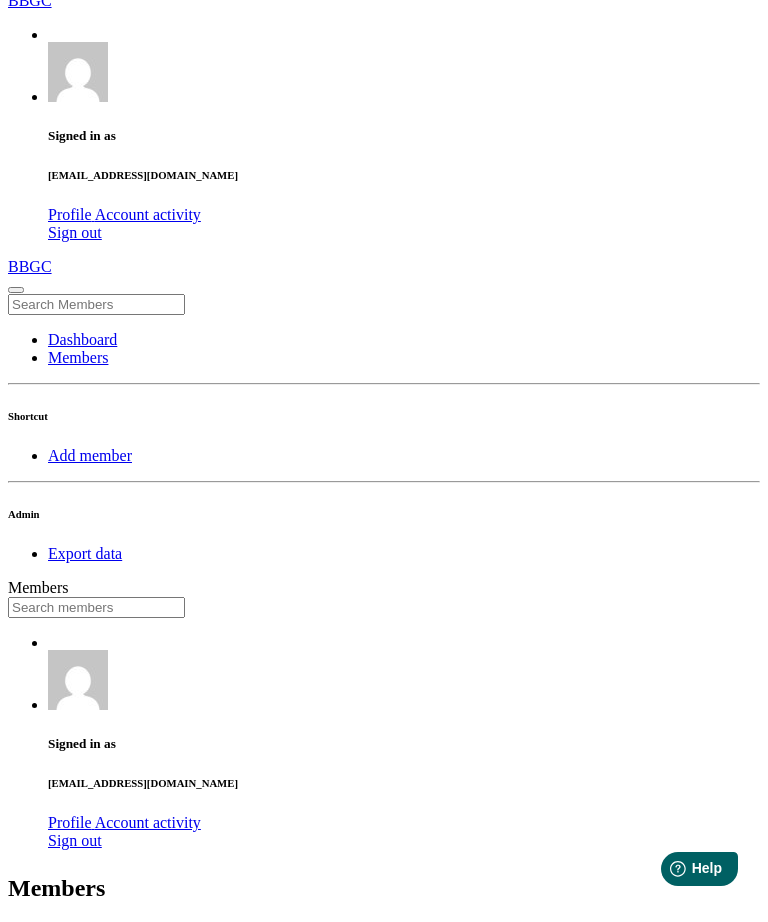 scroll, scrollTop: 0, scrollLeft: 0, axis: both 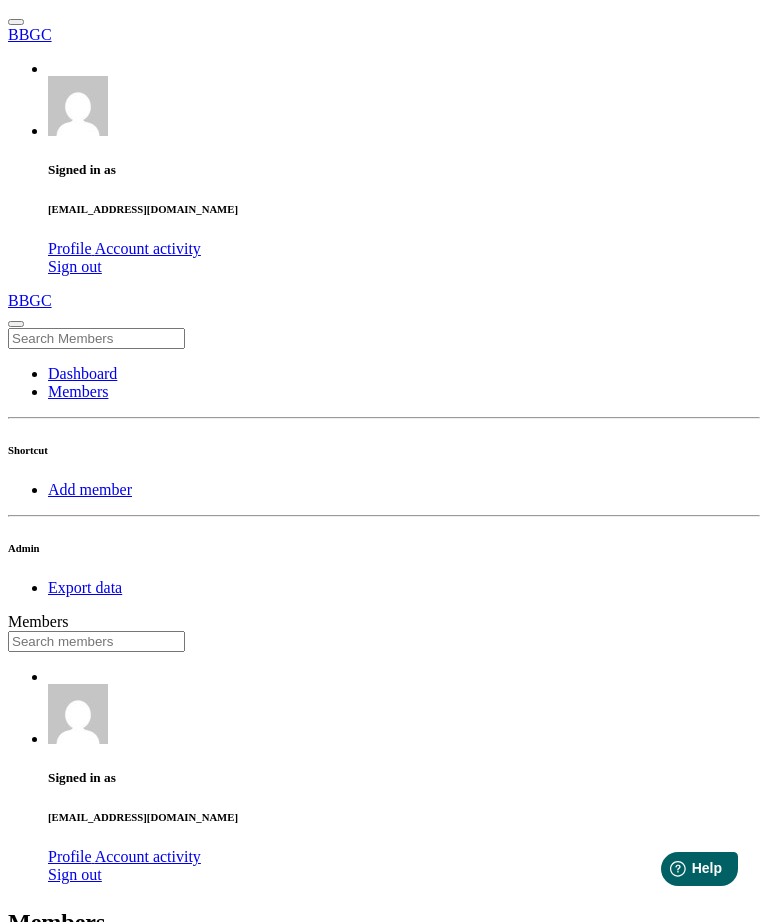 click at bounding box center (96, 641) 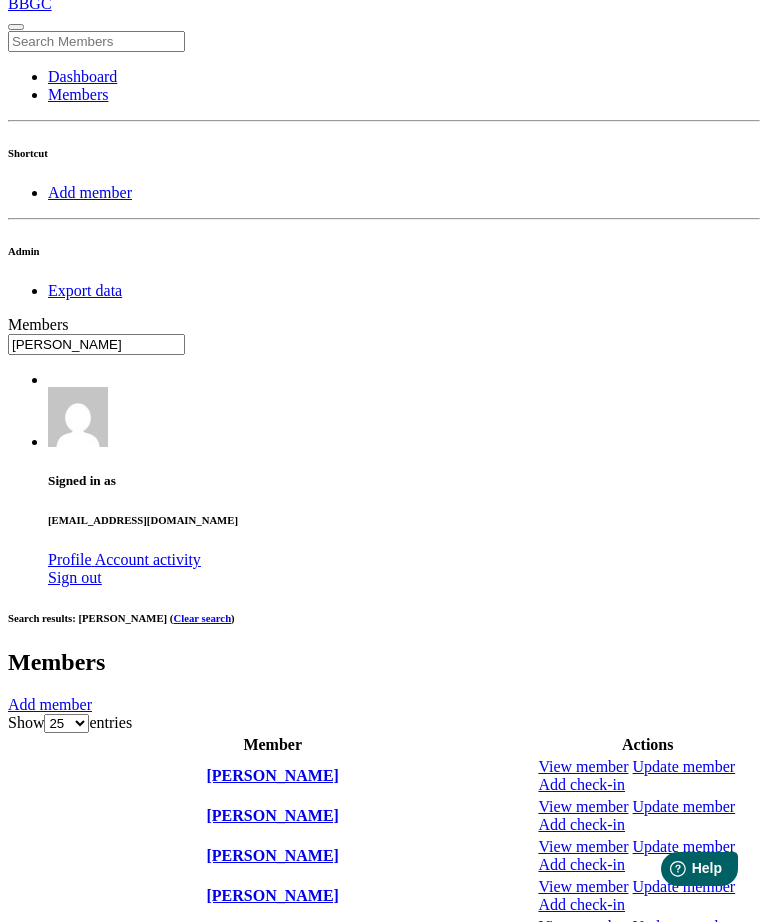 scroll, scrollTop: 293, scrollLeft: 0, axis: vertical 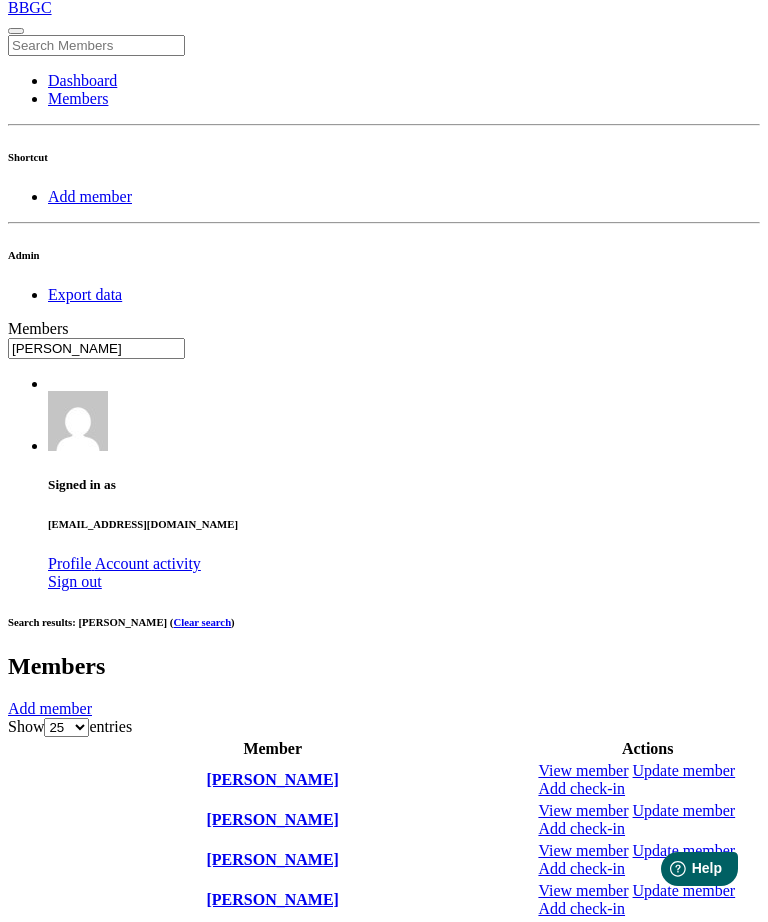 type on "[PERSON_NAME]" 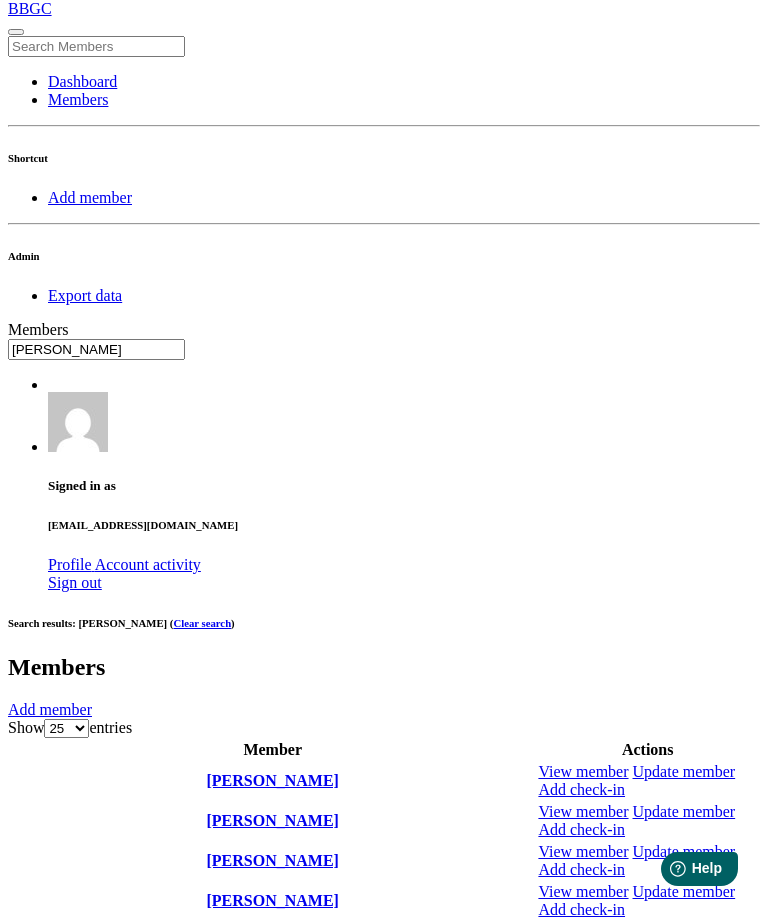 click on "OK" at bounding box center [25, 1469] 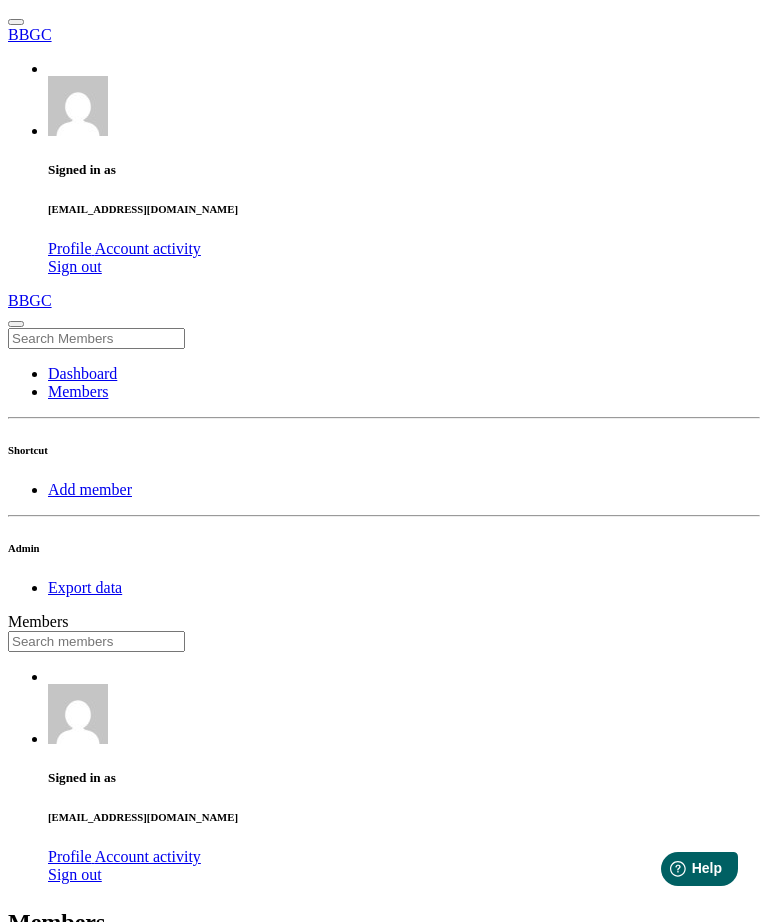 scroll, scrollTop: 0, scrollLeft: 0, axis: both 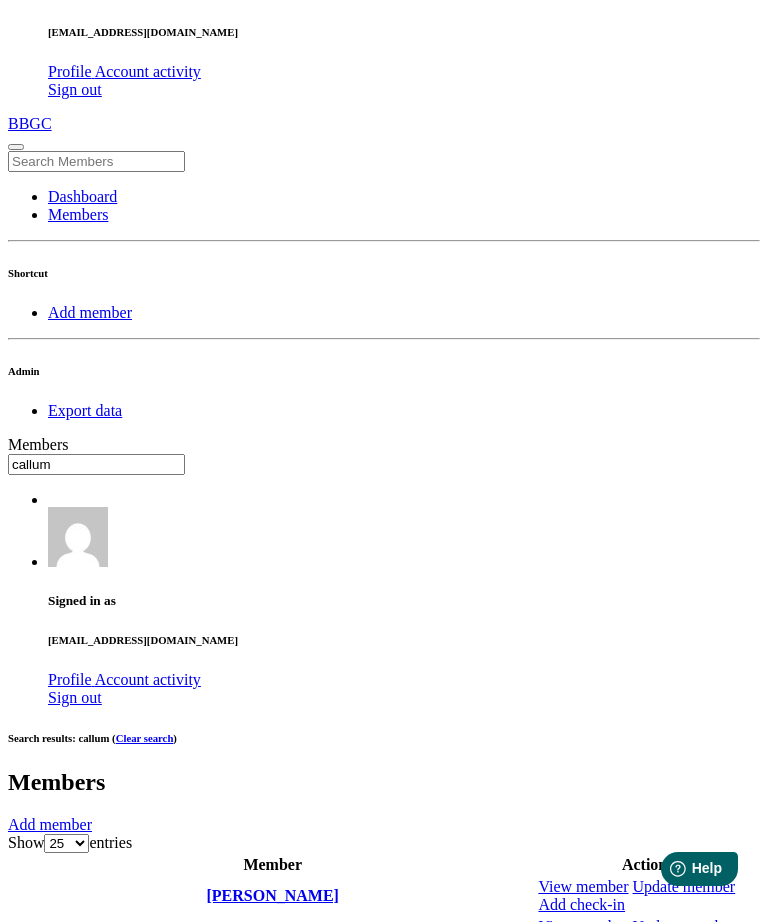 type on "callum" 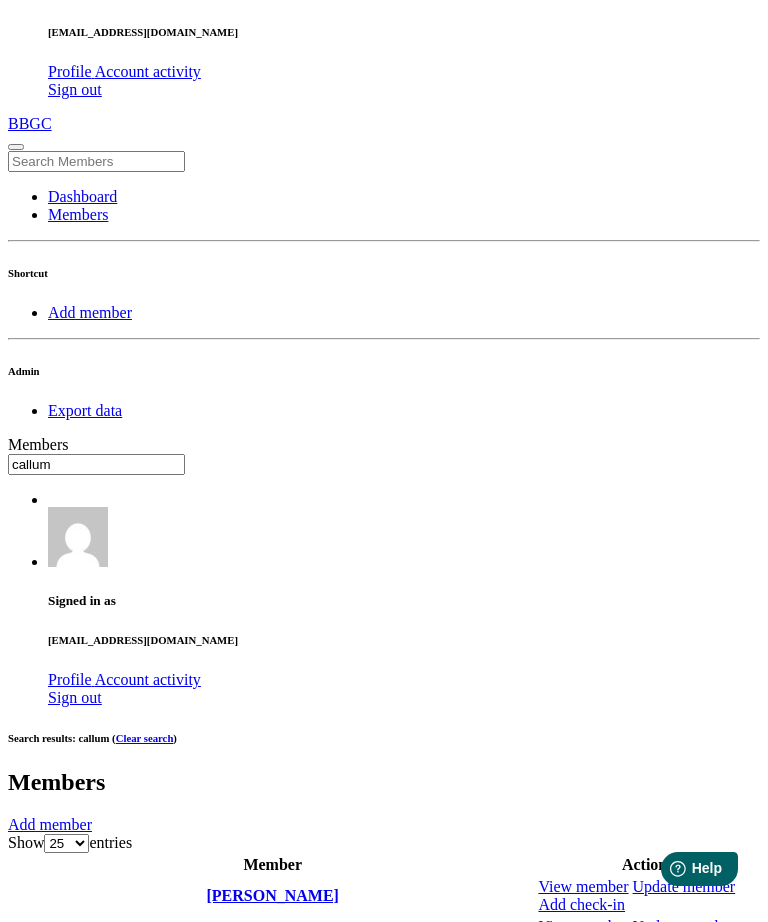 click on "OK" at bounding box center (25, 1584) 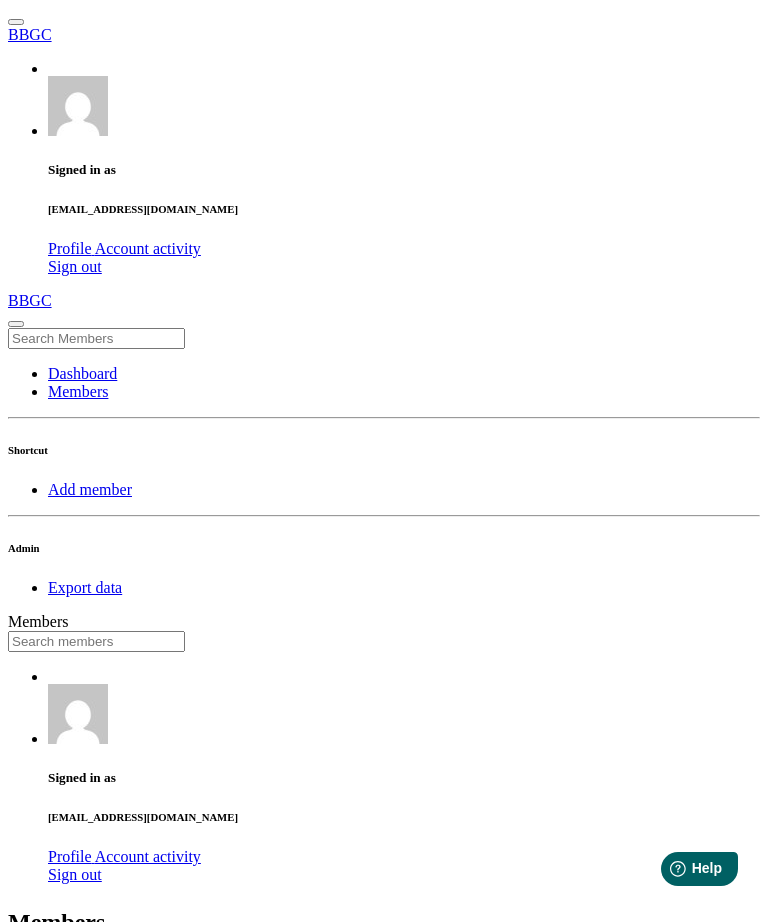 scroll, scrollTop: 0, scrollLeft: 0, axis: both 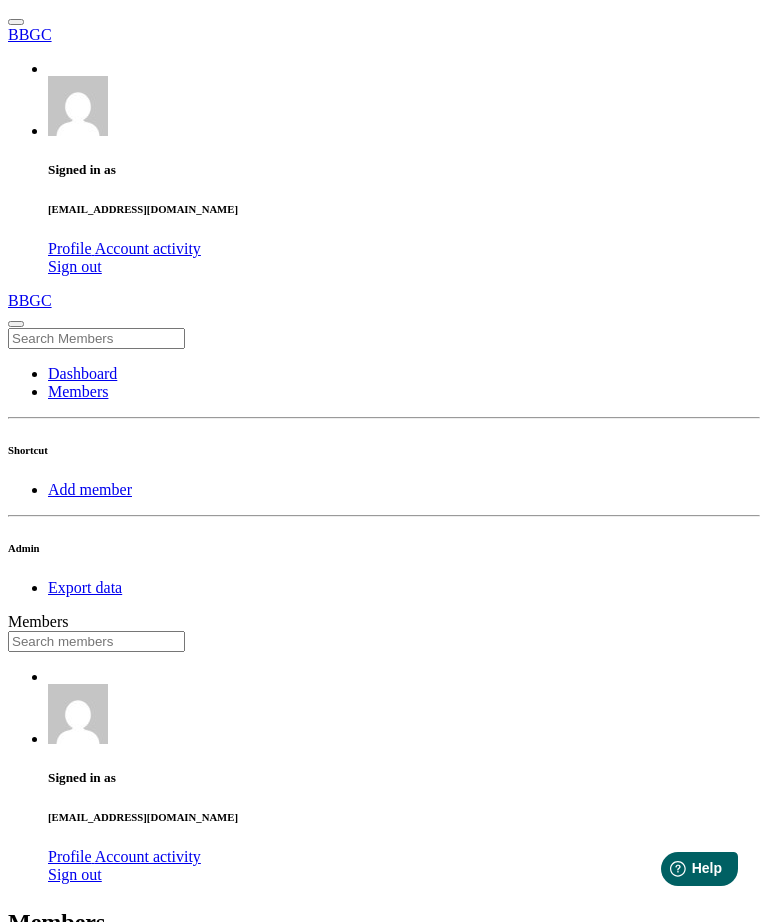 type on "v" 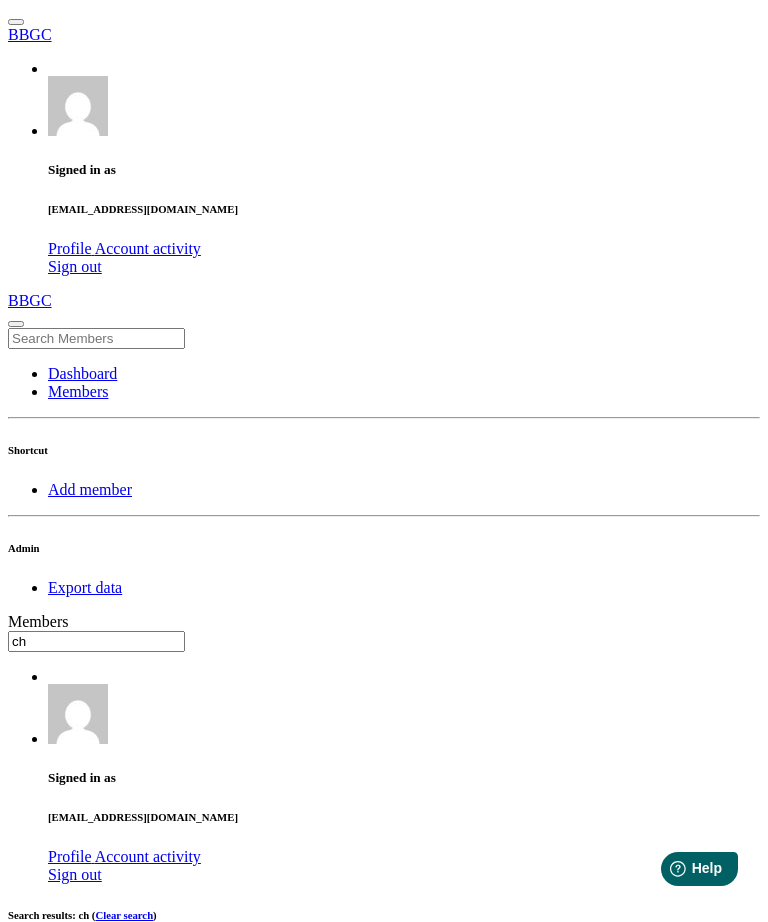 type on "c" 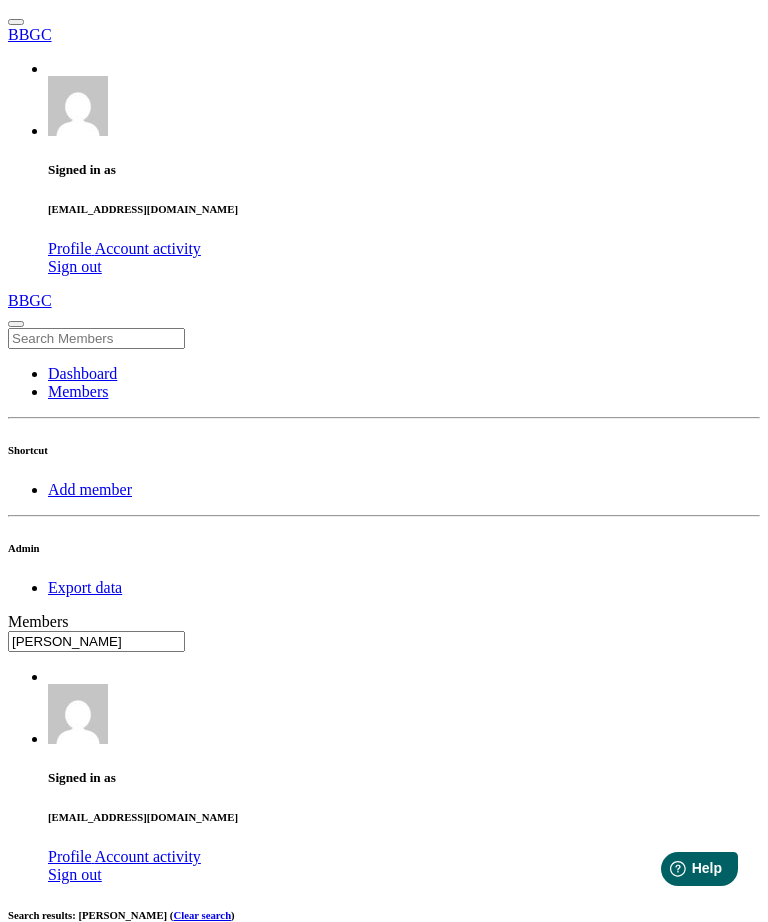 scroll, scrollTop: 0, scrollLeft: 0, axis: both 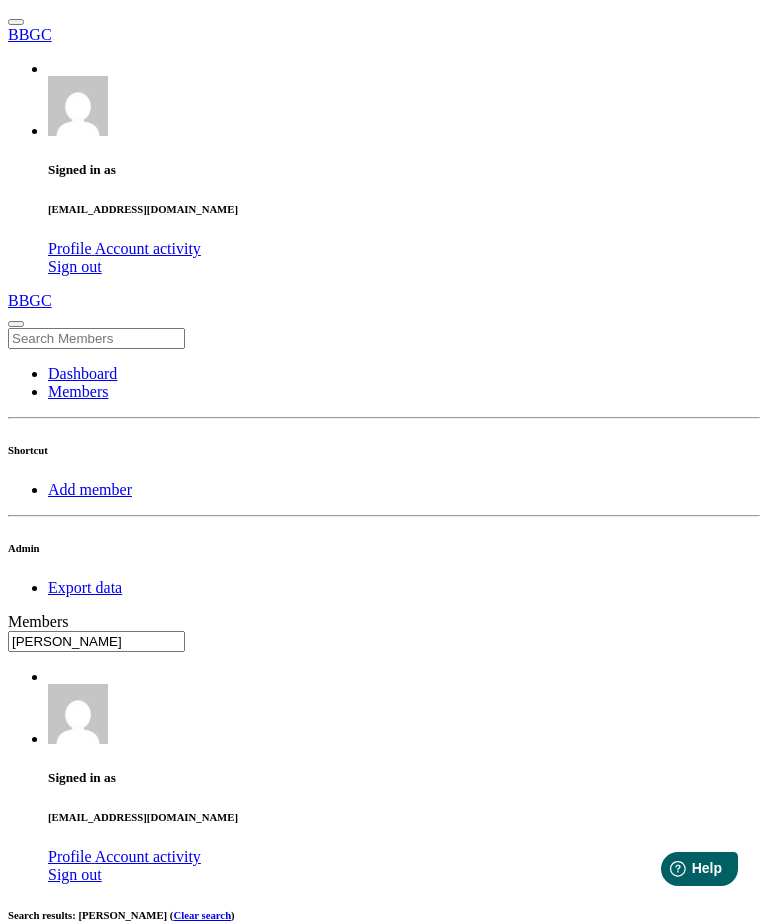type on "charlie" 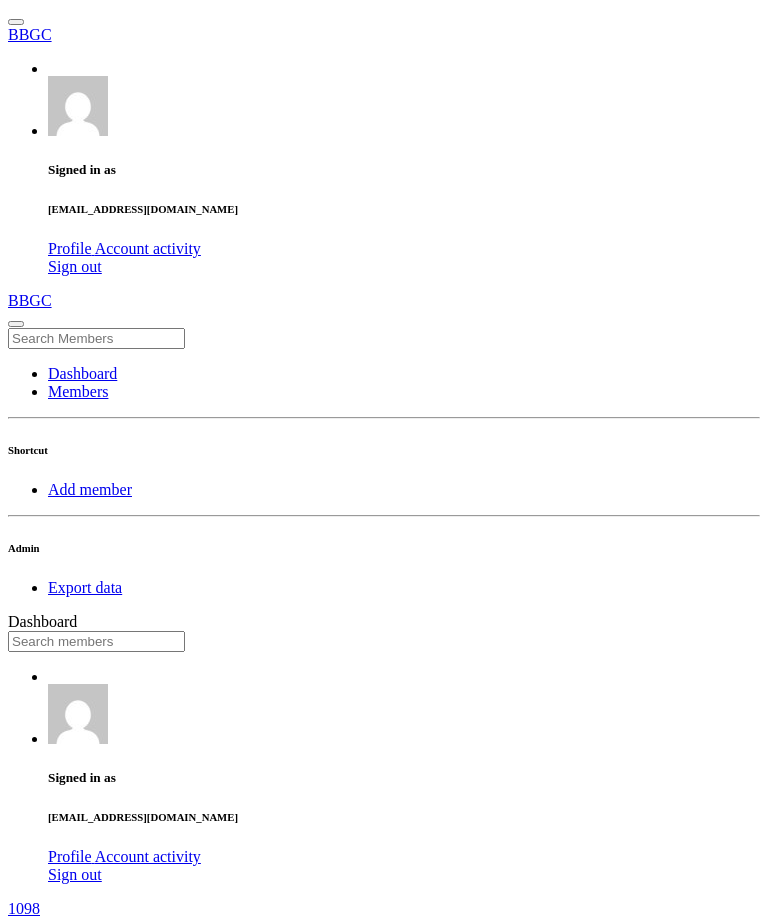 scroll, scrollTop: 0, scrollLeft: 0, axis: both 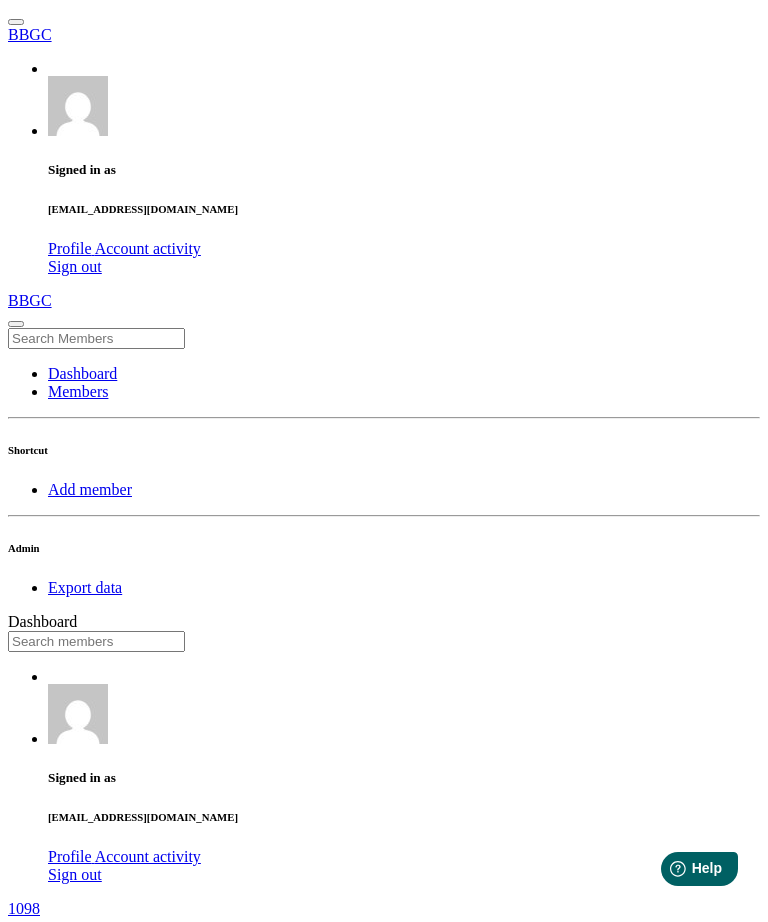 click at bounding box center (96, 641) 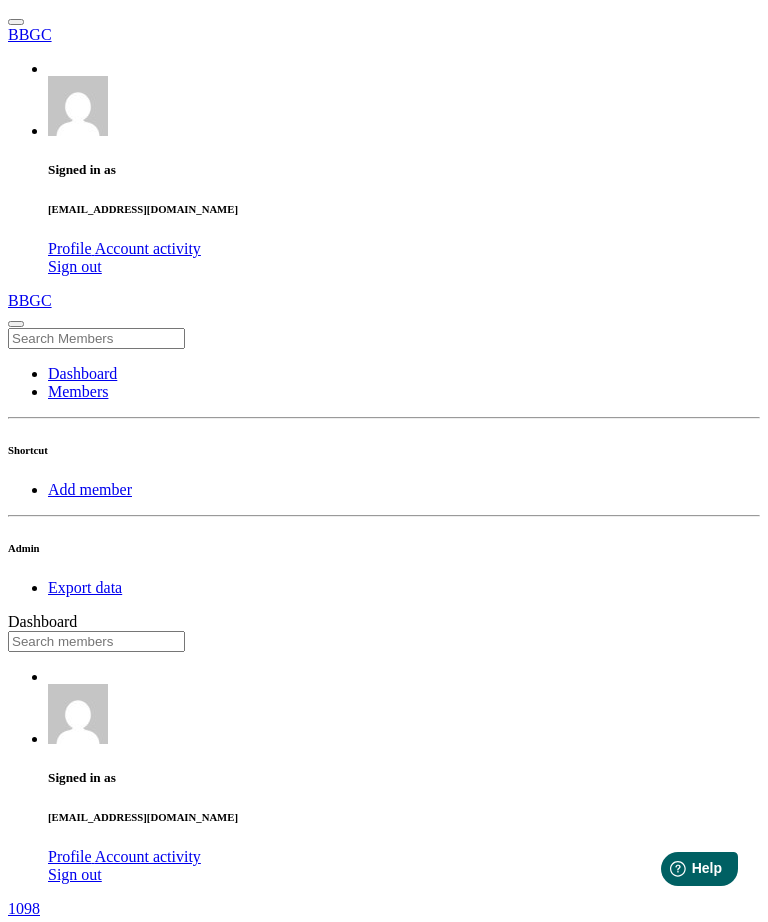 click on "Members" at bounding box center (78, 391) 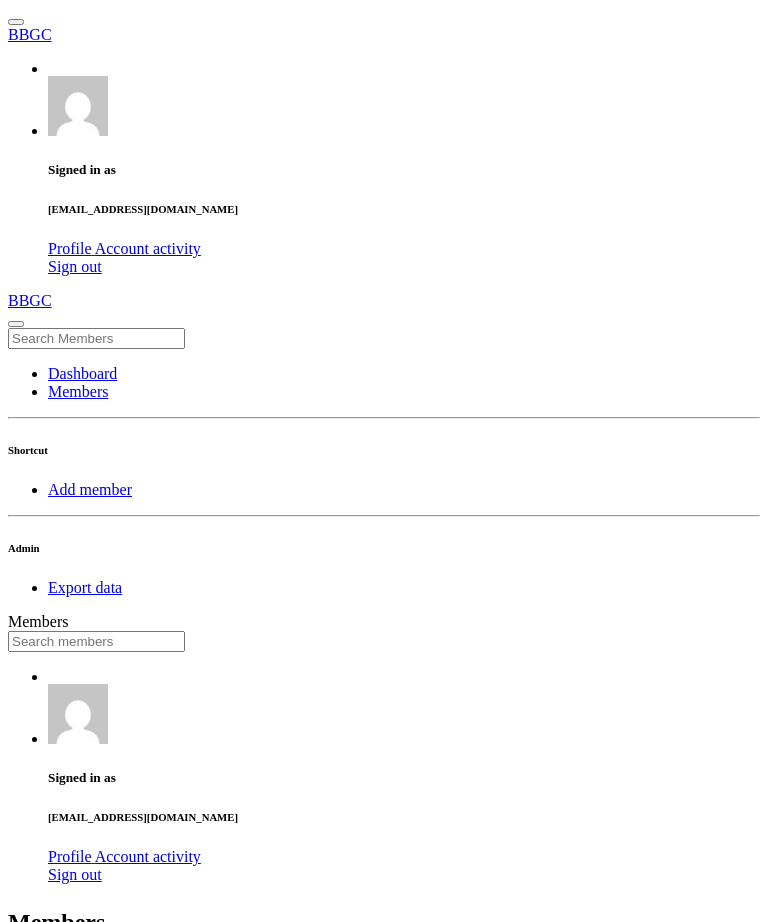 scroll, scrollTop: 0, scrollLeft: 0, axis: both 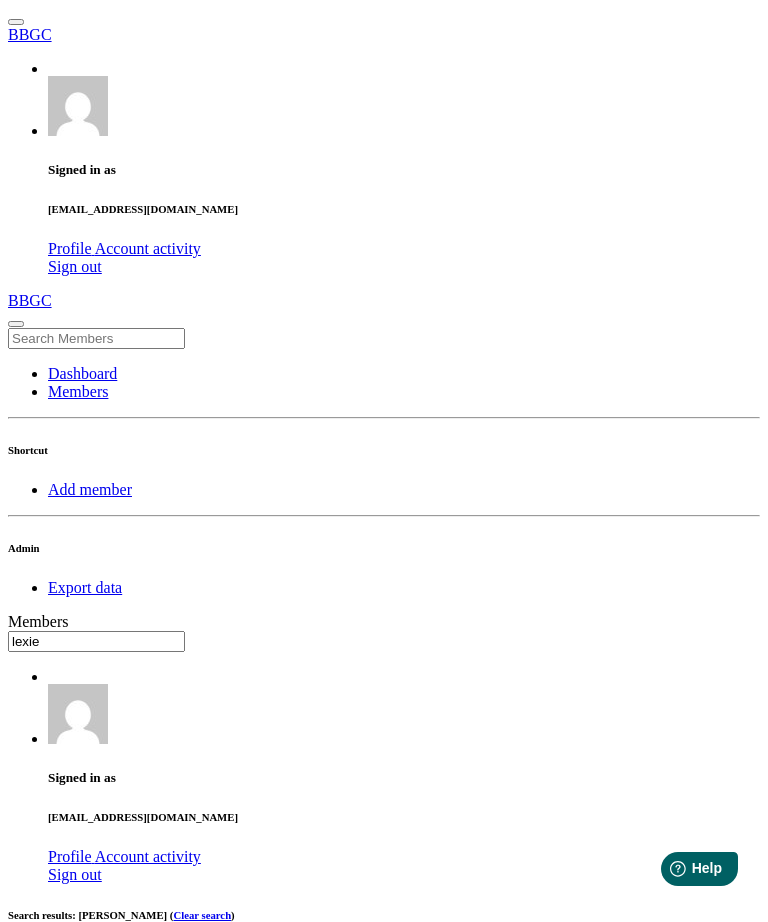 click on "No matching records found" at bounding box center [384, 1064] 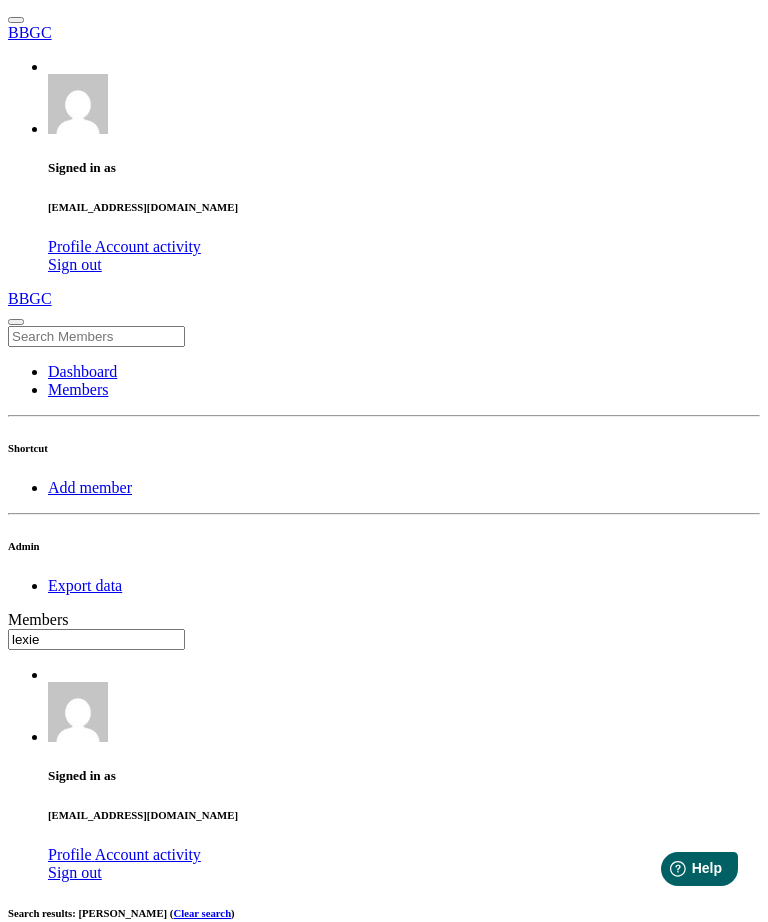 scroll, scrollTop: 1, scrollLeft: 0, axis: vertical 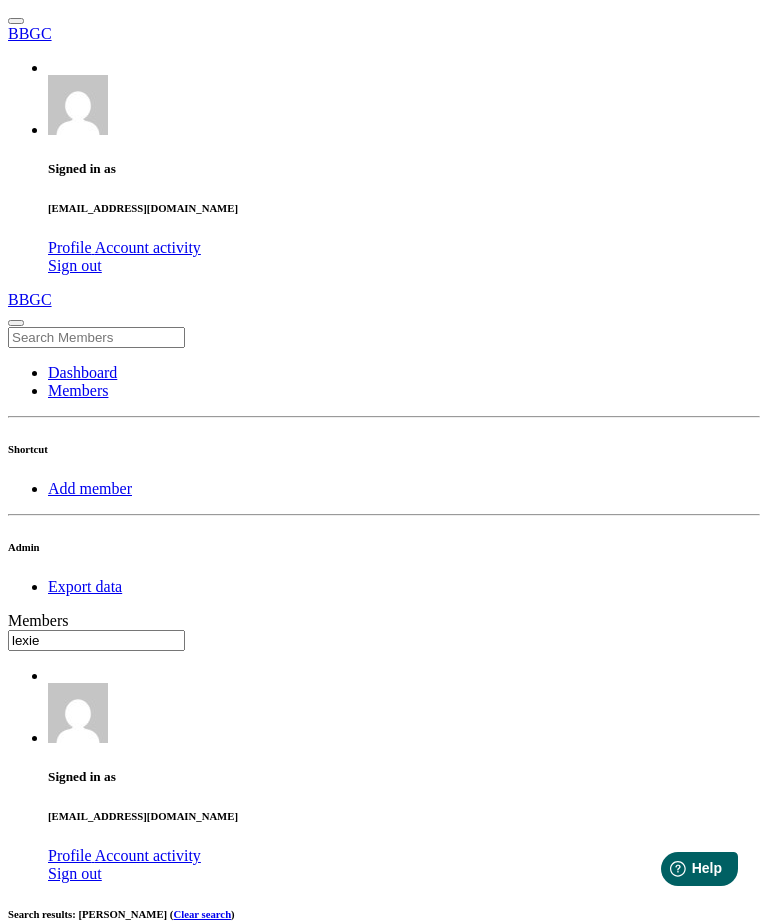 click on "lexie" at bounding box center (96, 640) 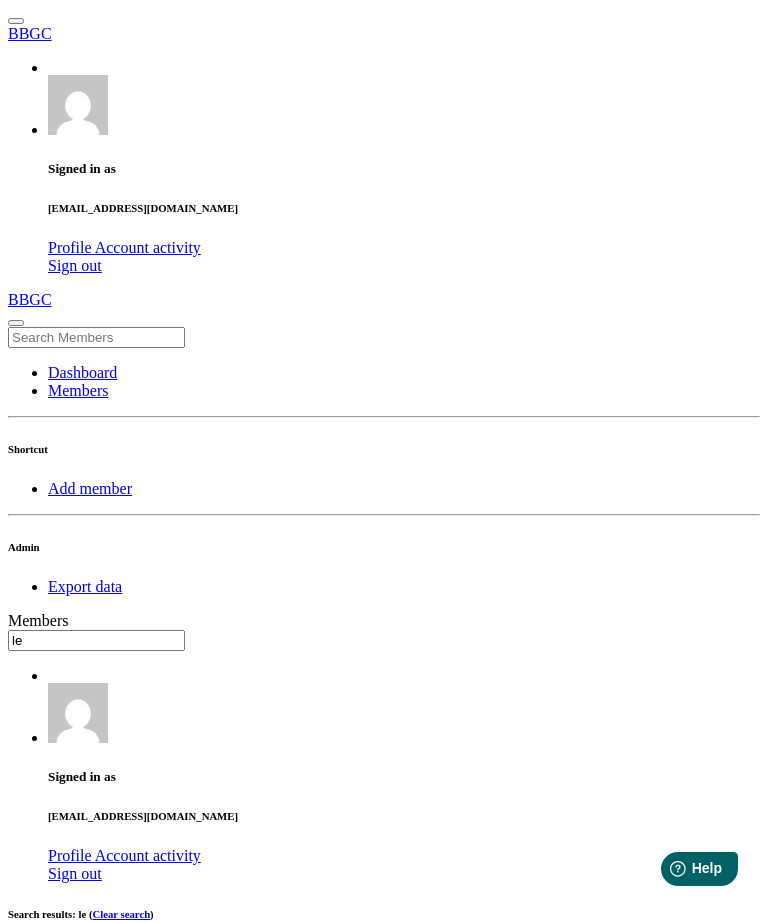 type on "l" 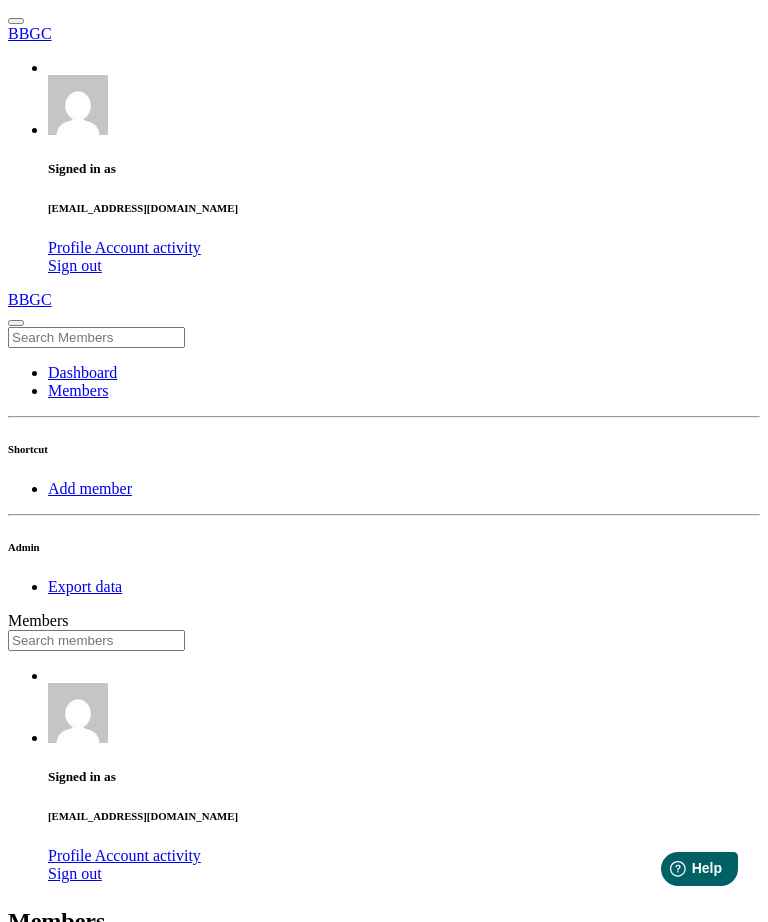 click at bounding box center (96, 640) 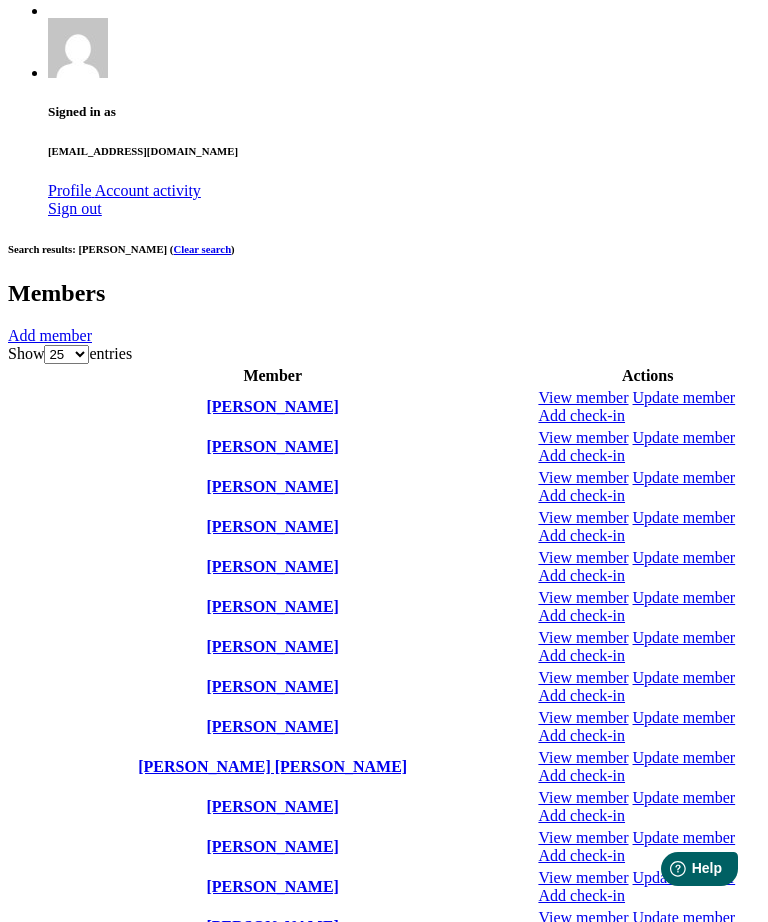 scroll, scrollTop: 595, scrollLeft: 0, axis: vertical 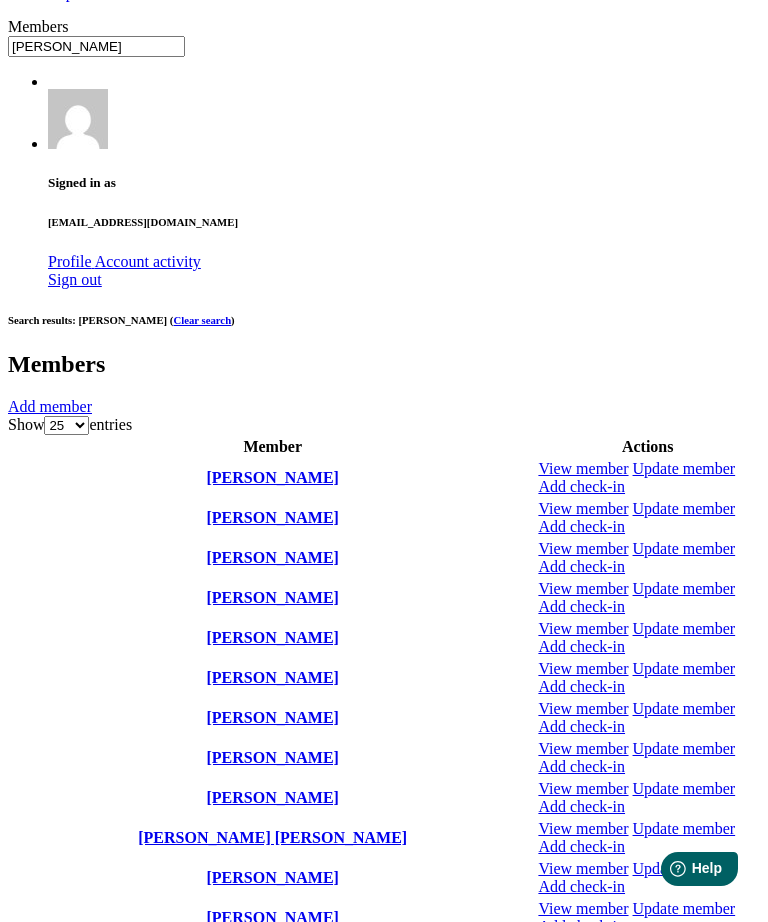 type on "mclean" 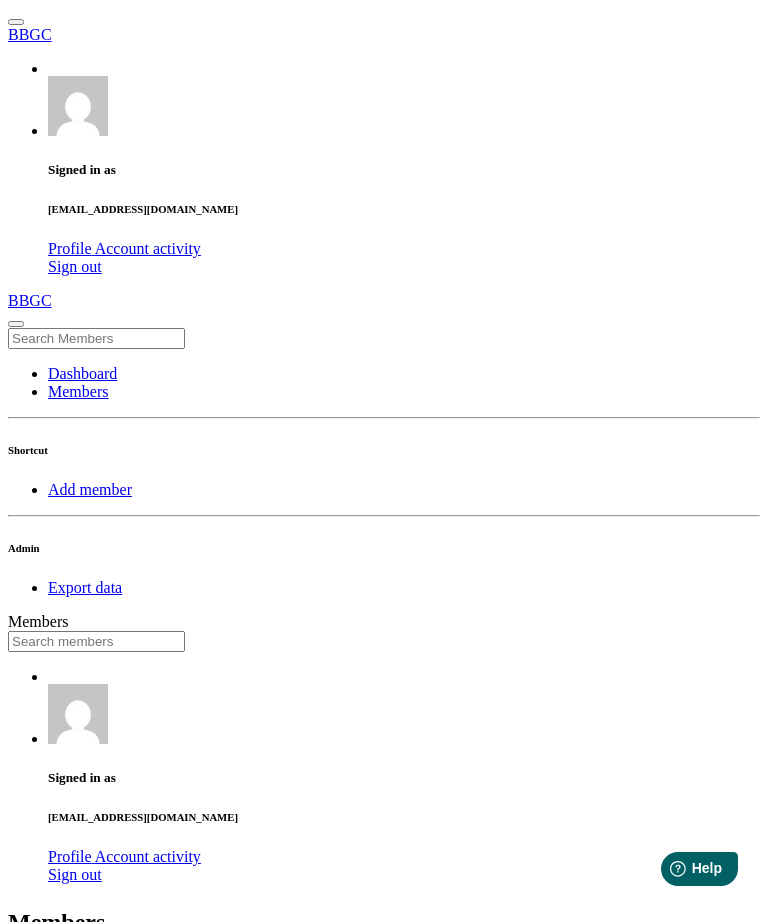 scroll, scrollTop: 0, scrollLeft: 0, axis: both 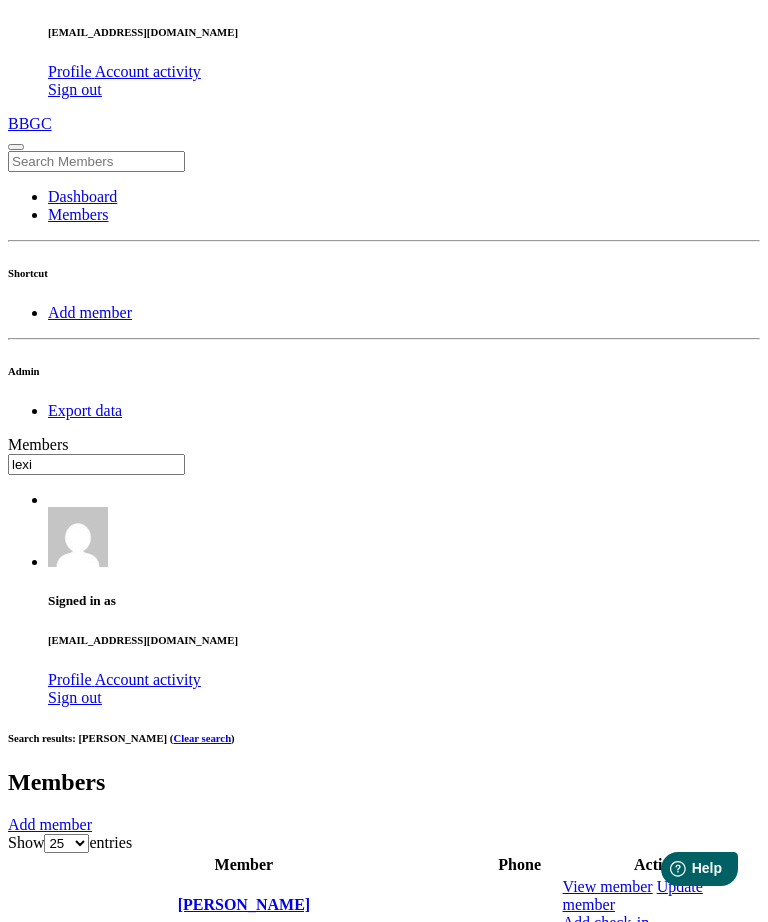 type on "lexi" 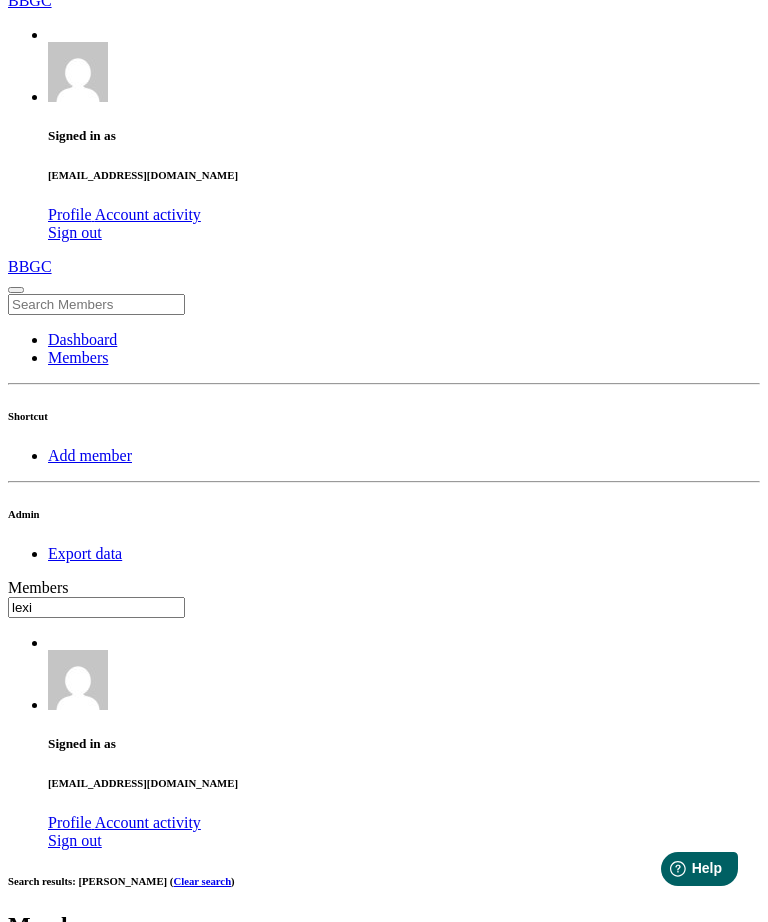 click on "OK" at bounding box center [25, 1697] 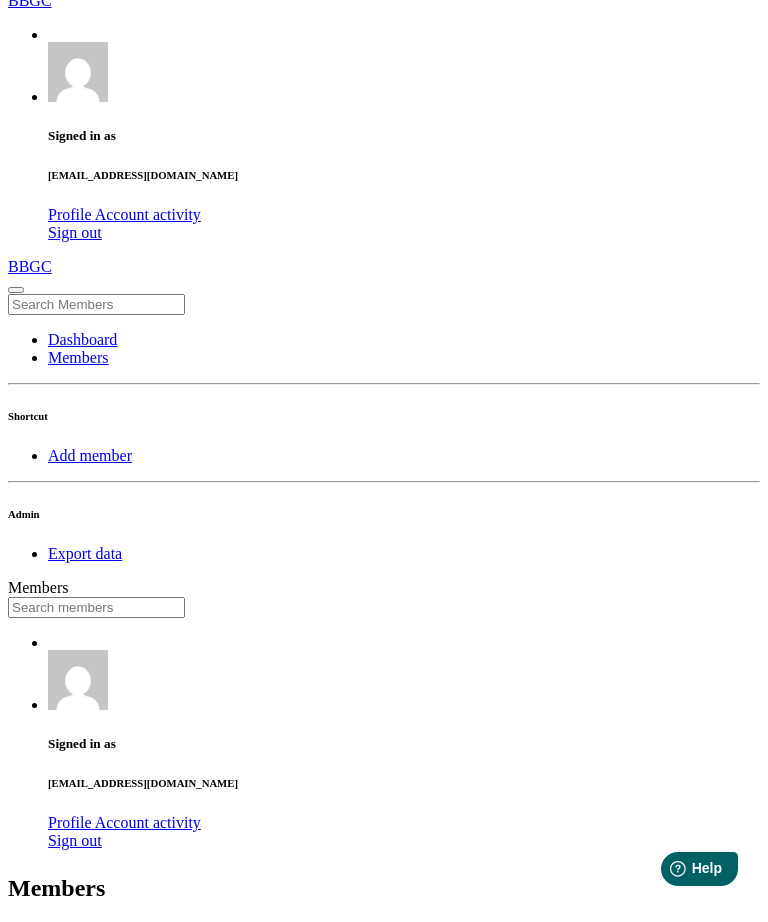 scroll, scrollTop: 0, scrollLeft: 0, axis: both 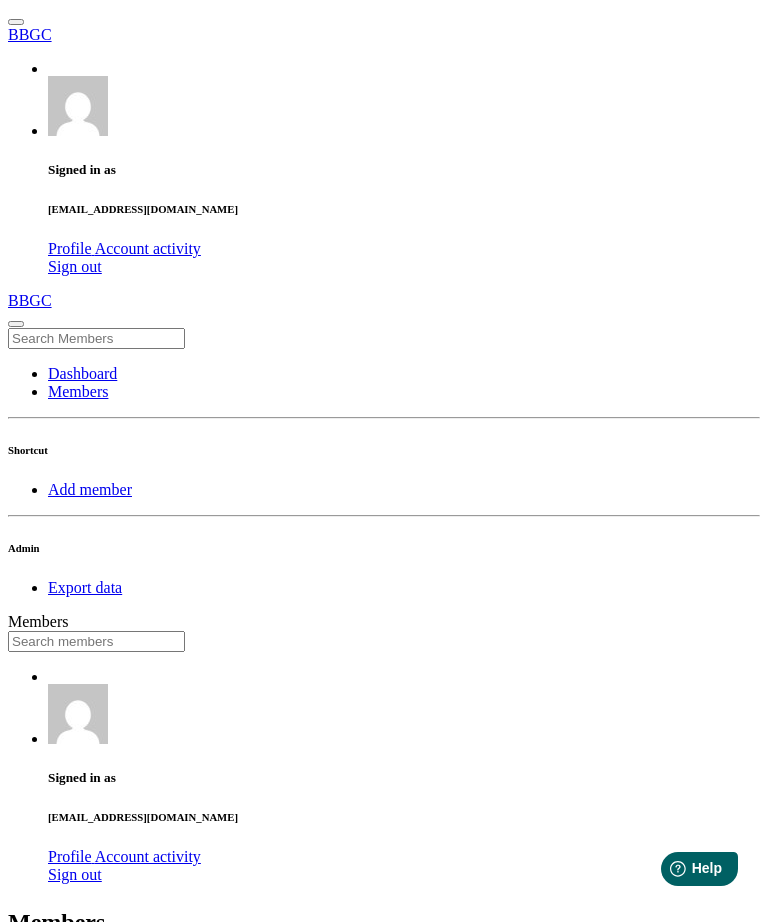 click at bounding box center [96, 641] 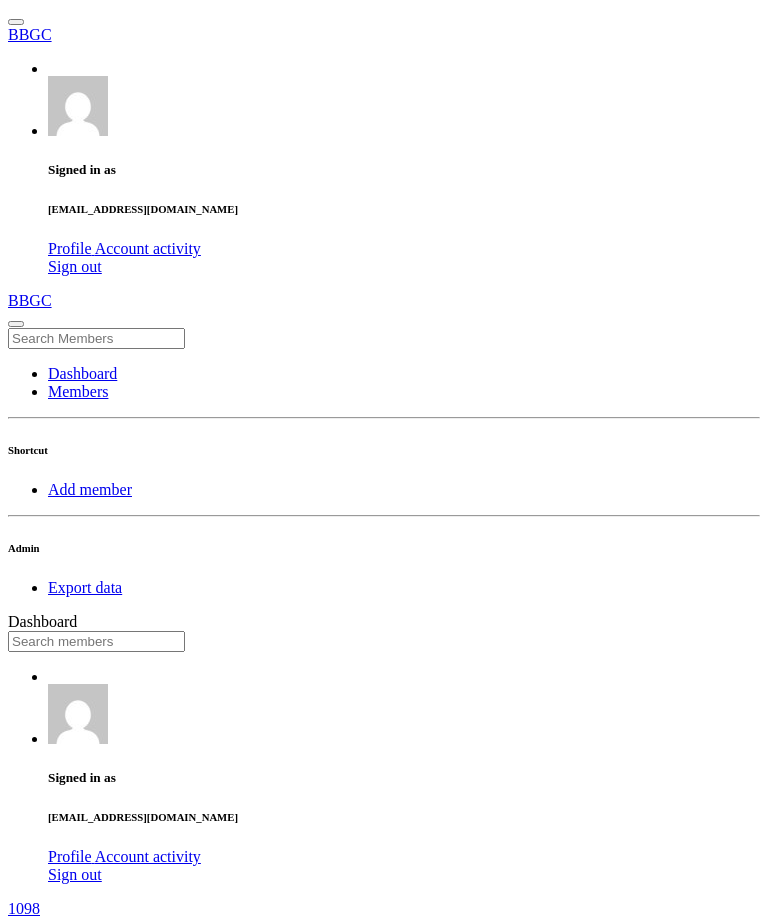scroll, scrollTop: 593, scrollLeft: 0, axis: vertical 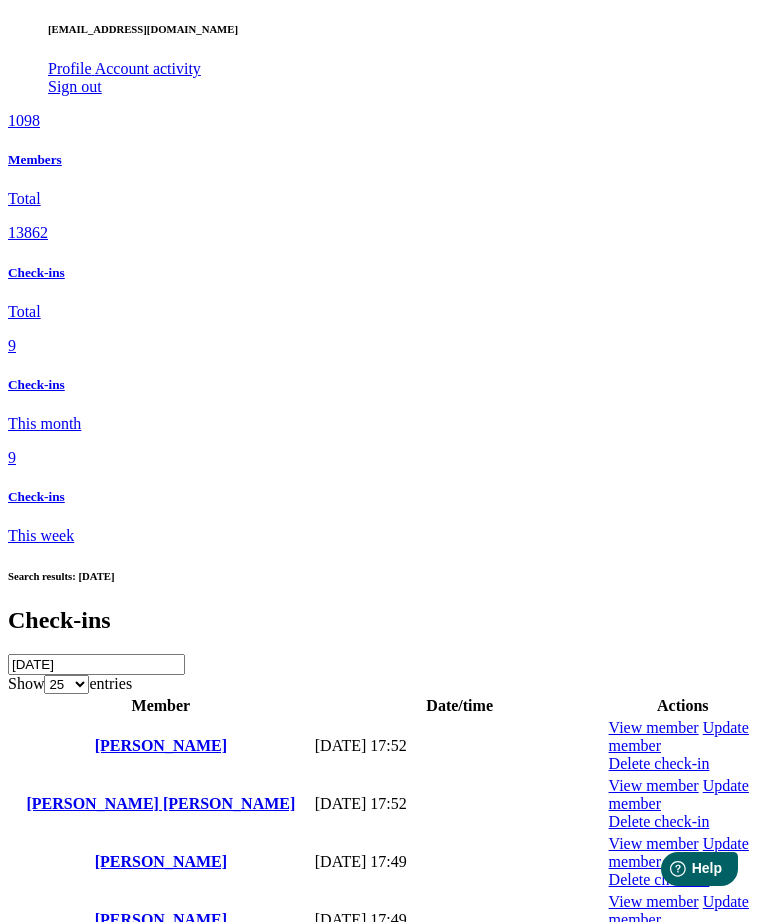 click at bounding box center (609, 777) 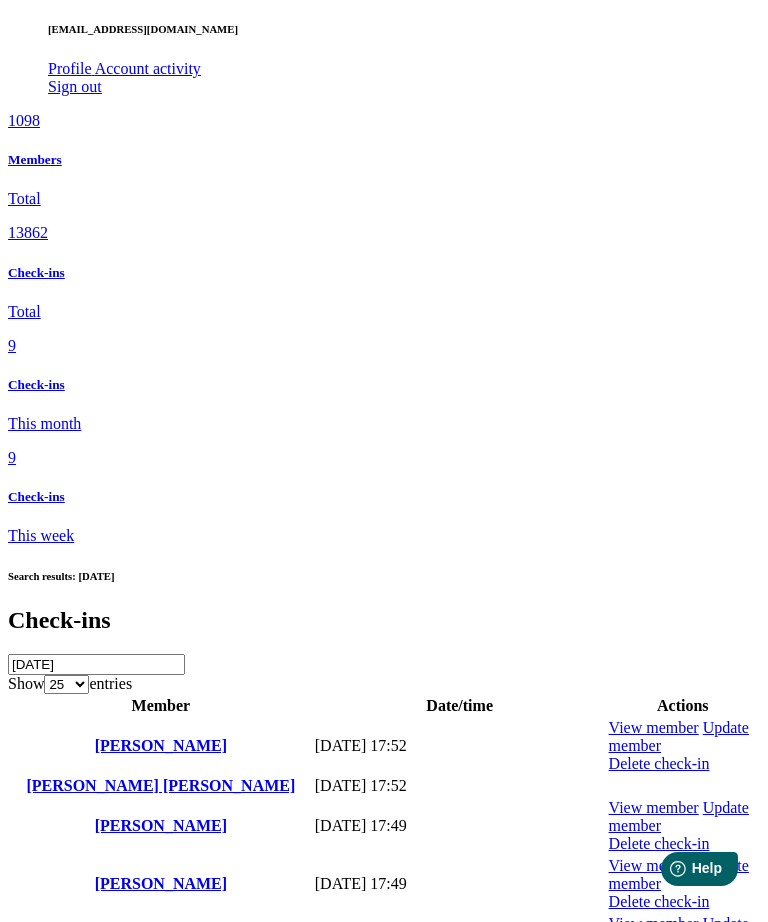 click on "Delete check-in" at bounding box center [-110, -731] 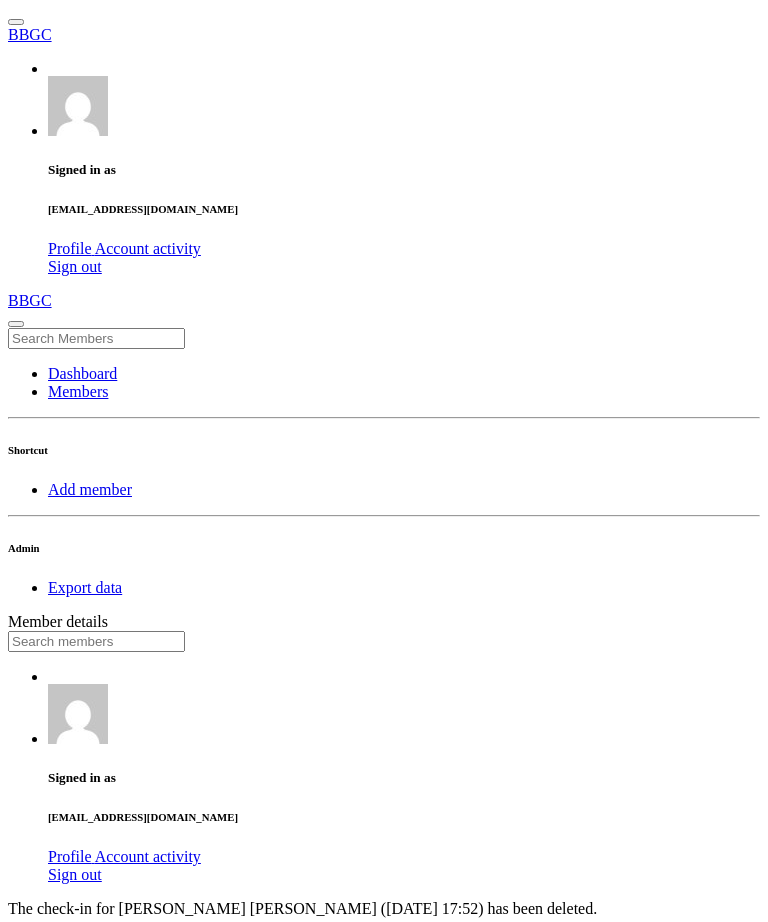 scroll, scrollTop: 0, scrollLeft: 0, axis: both 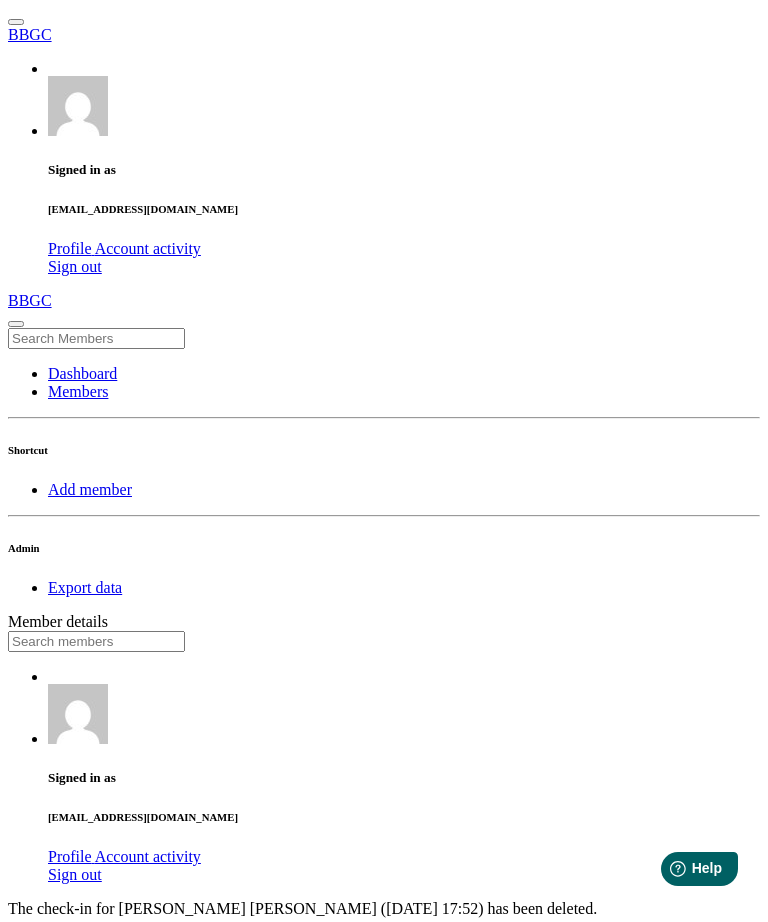 click on "Dashboard" at bounding box center [82, 373] 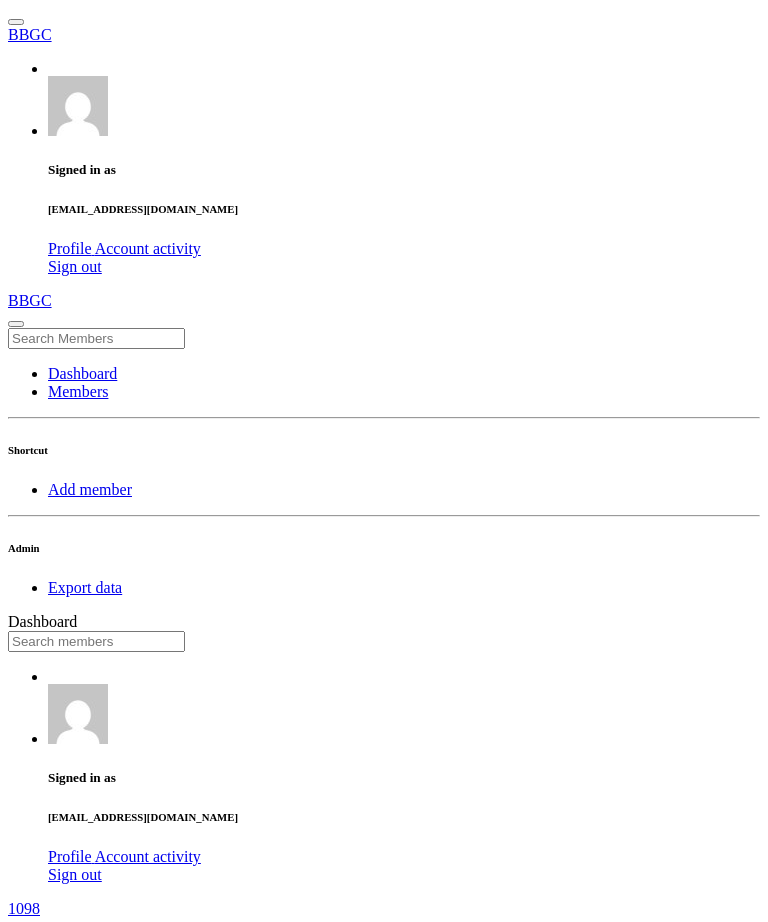 scroll, scrollTop: 0, scrollLeft: 0, axis: both 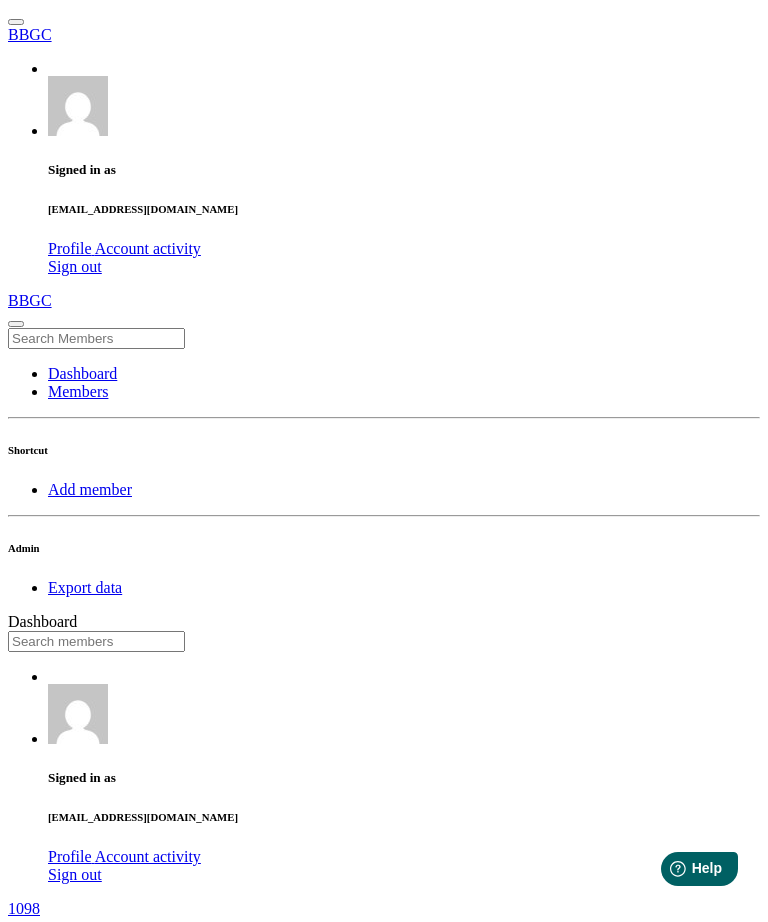 click on "Members" at bounding box center [78, 391] 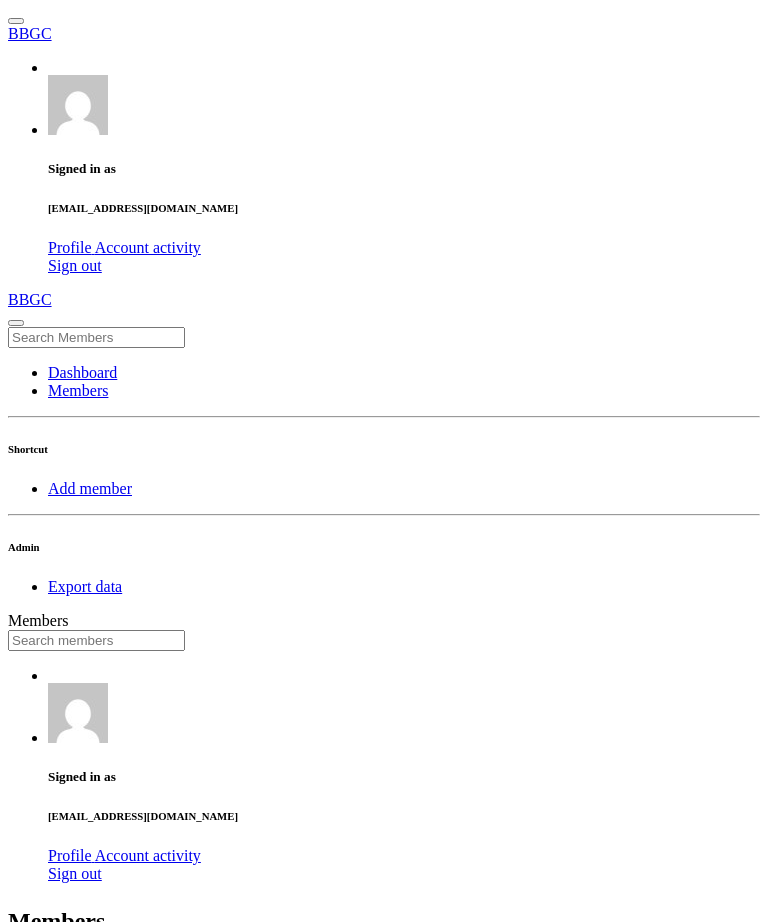scroll, scrollTop: 1, scrollLeft: 0, axis: vertical 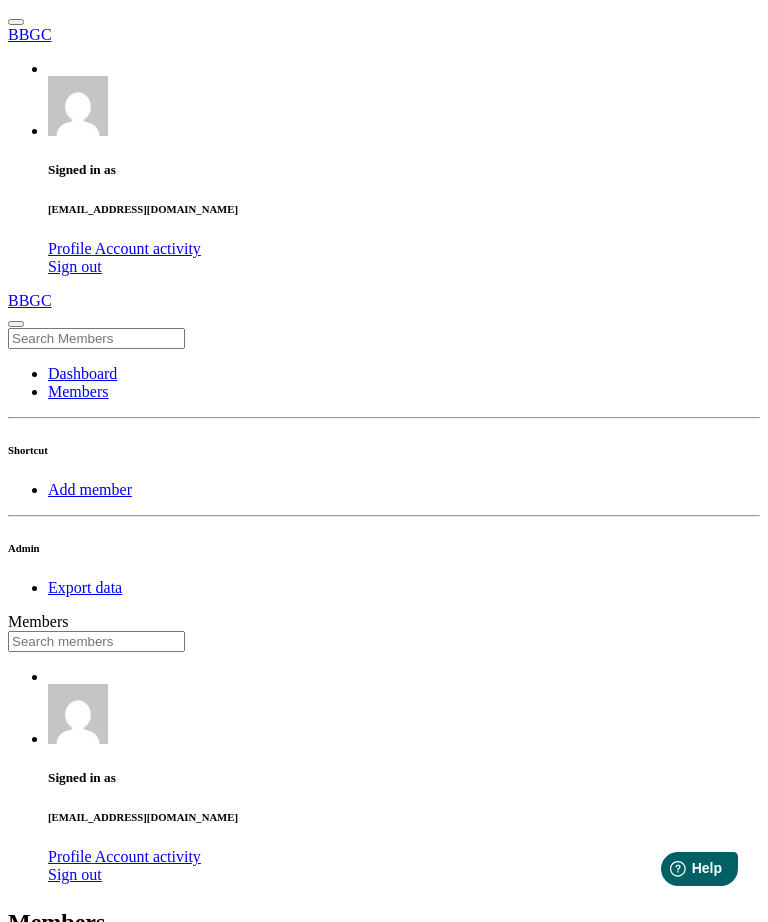 click at bounding box center [96, 641] 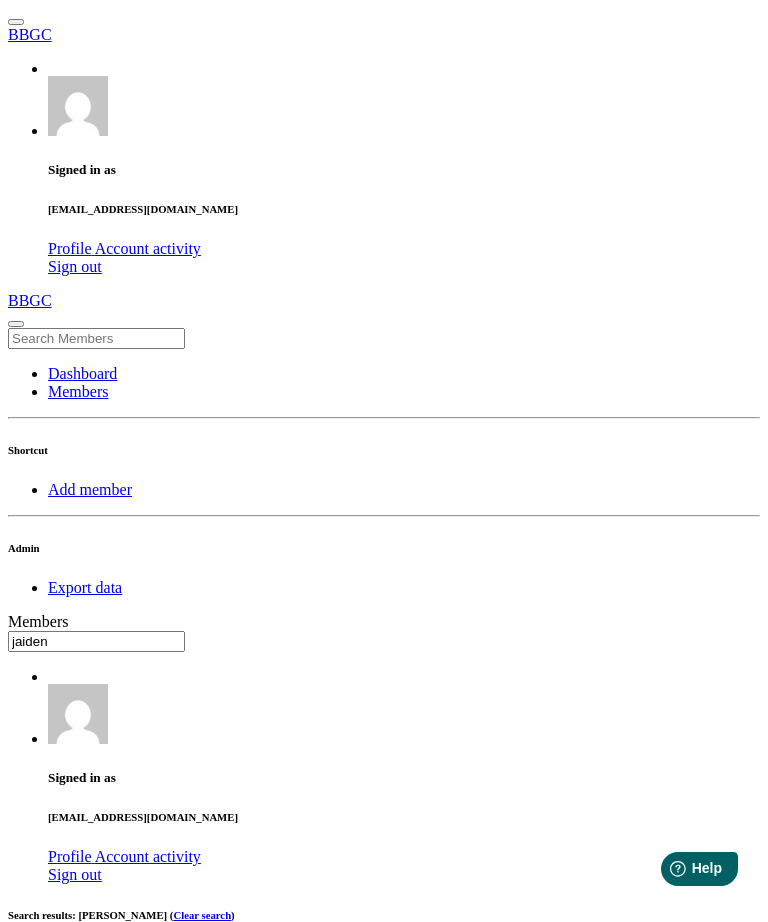 type on "jaiden" 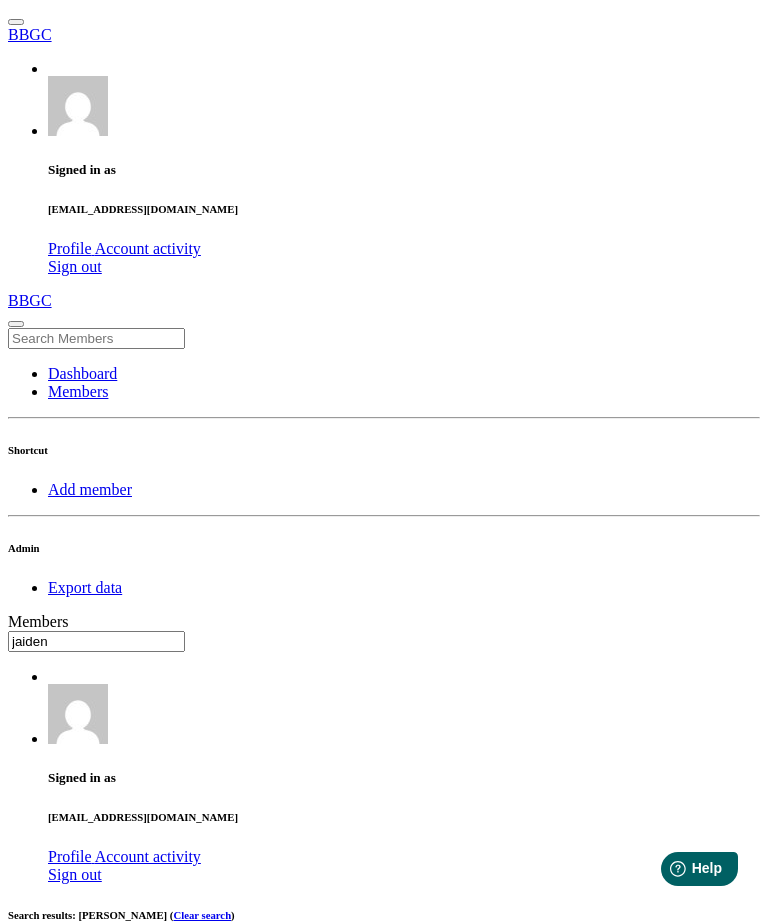 click on "OK" at bounding box center (25, 1521) 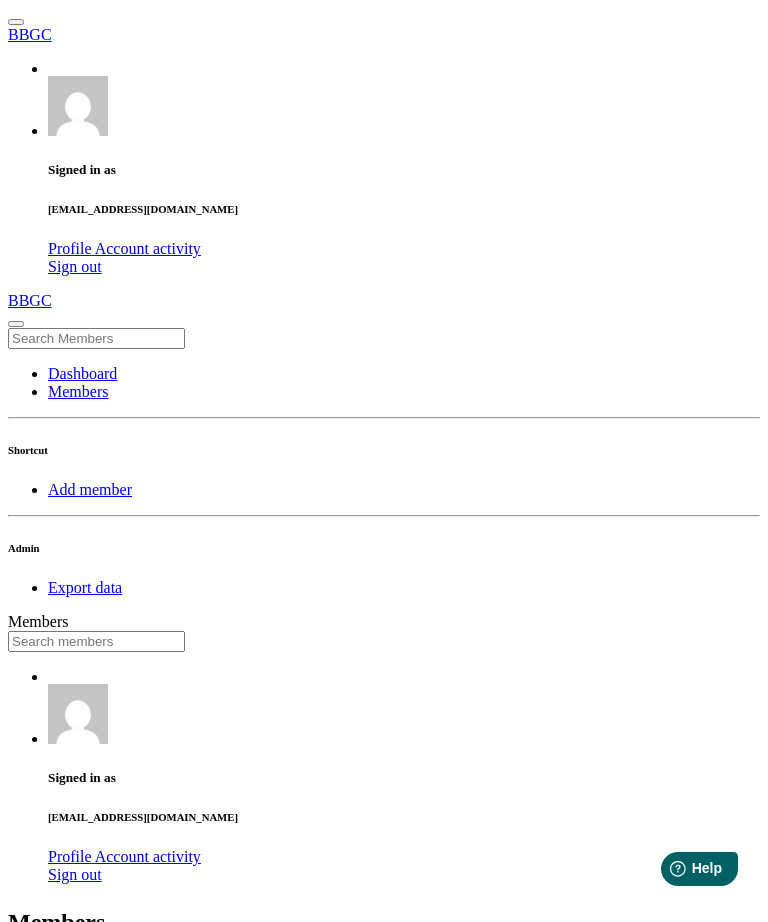 click at bounding box center (96, 641) 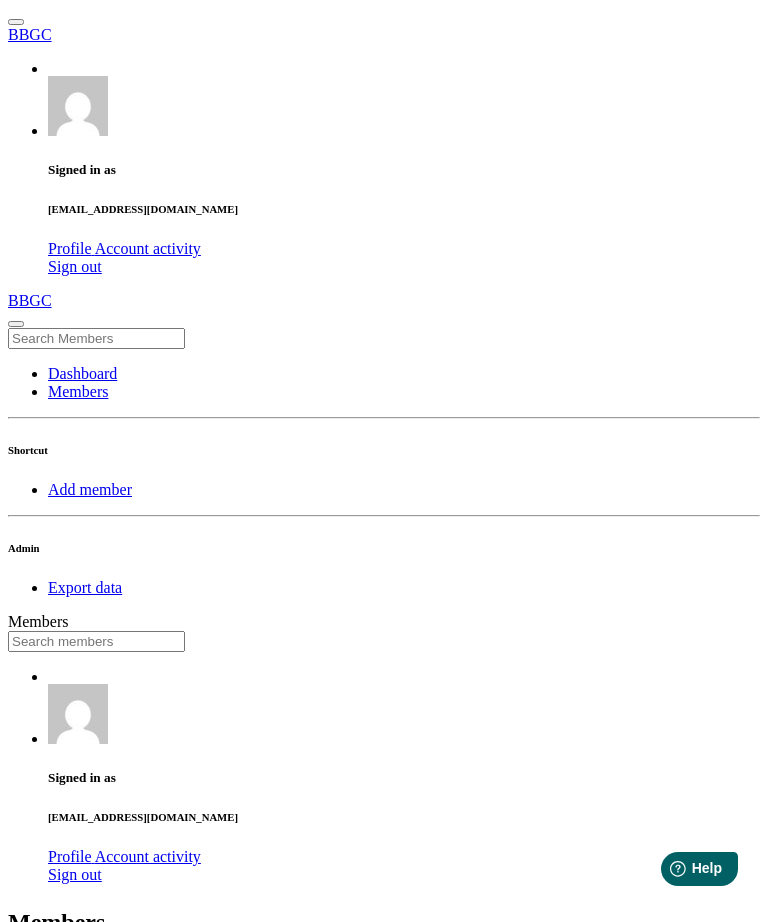 click at bounding box center [96, 641] 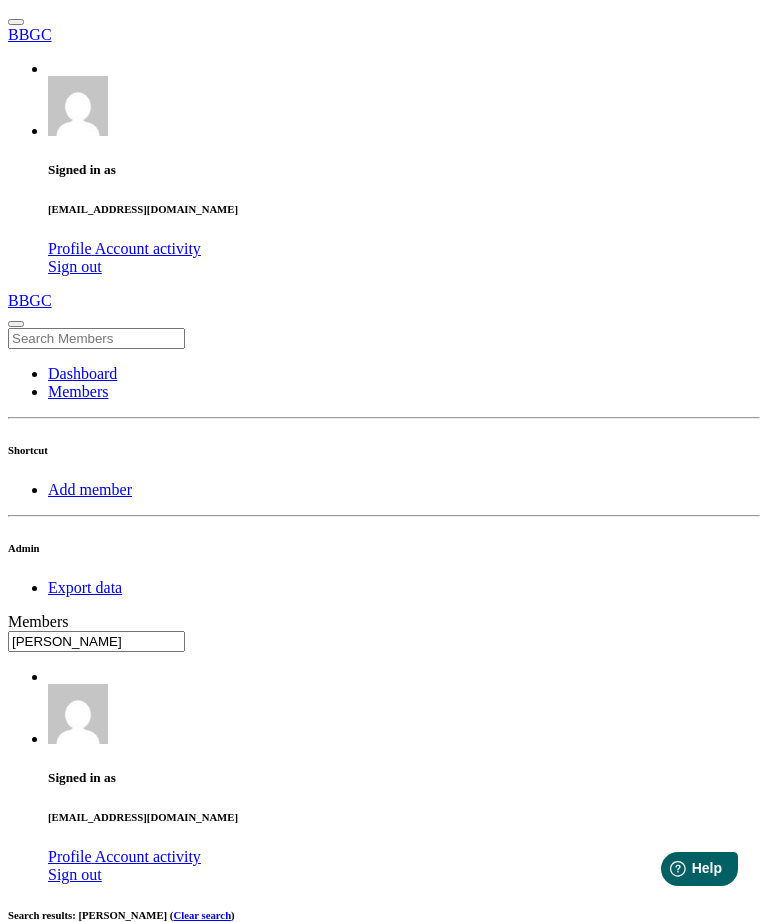scroll, scrollTop: 0, scrollLeft: 0, axis: both 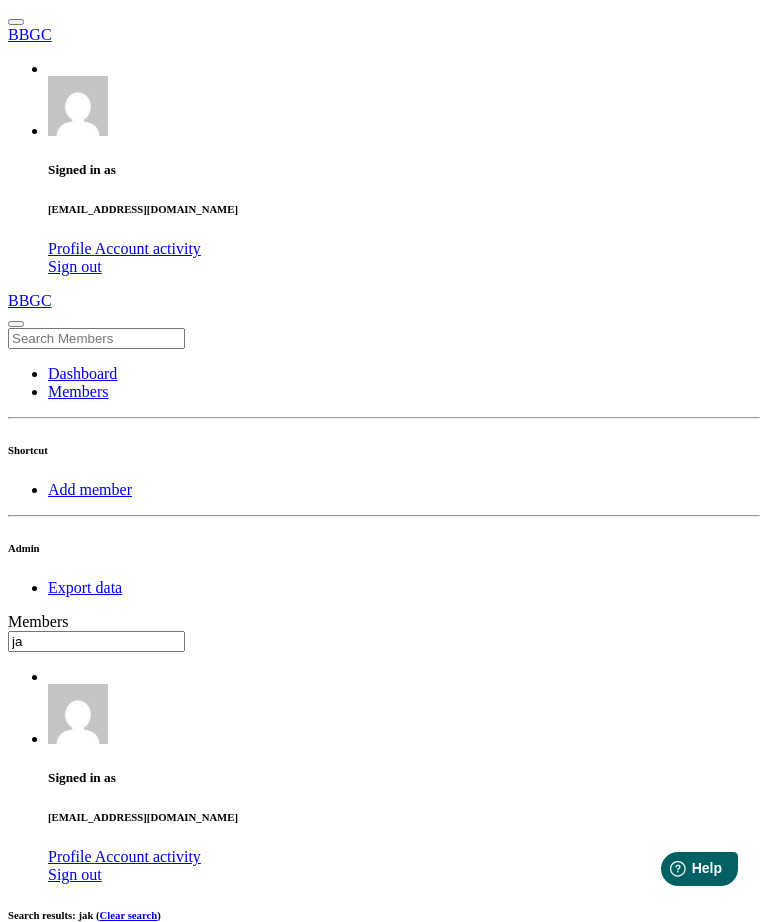 type on "j" 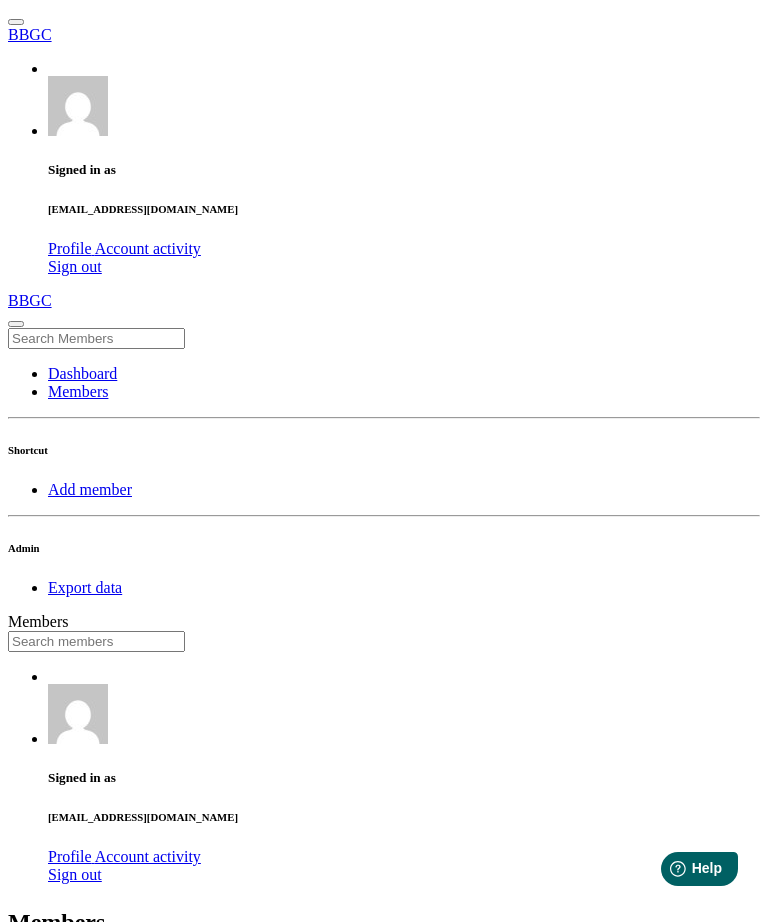 click at bounding box center (96, 641) 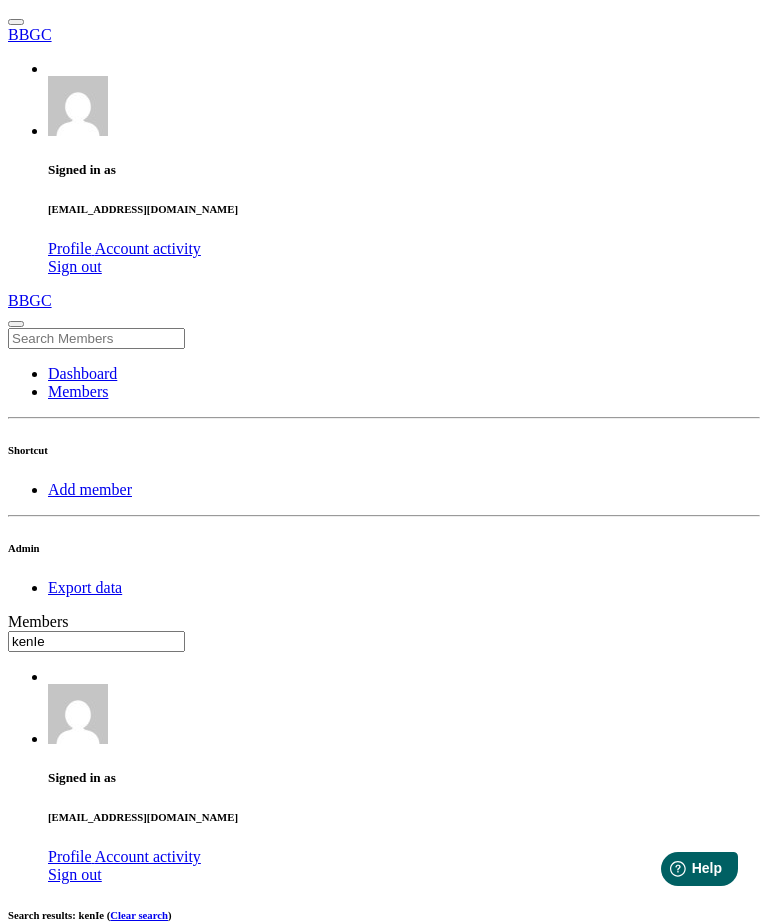 click on "kenIe" at bounding box center [96, 641] 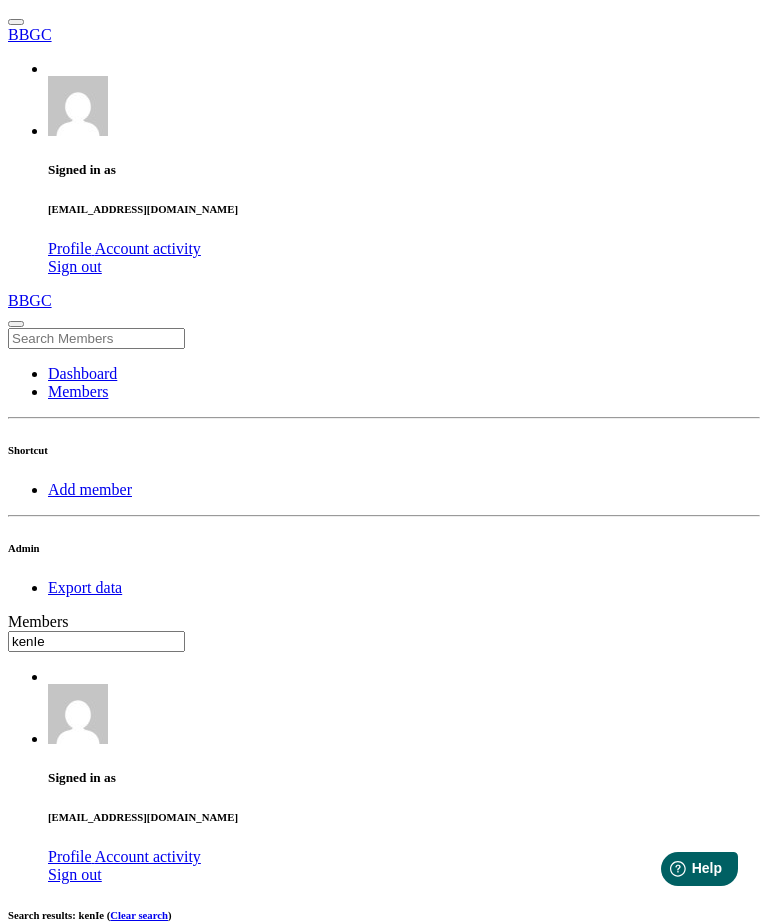 click on "kenIe" at bounding box center [96, 641] 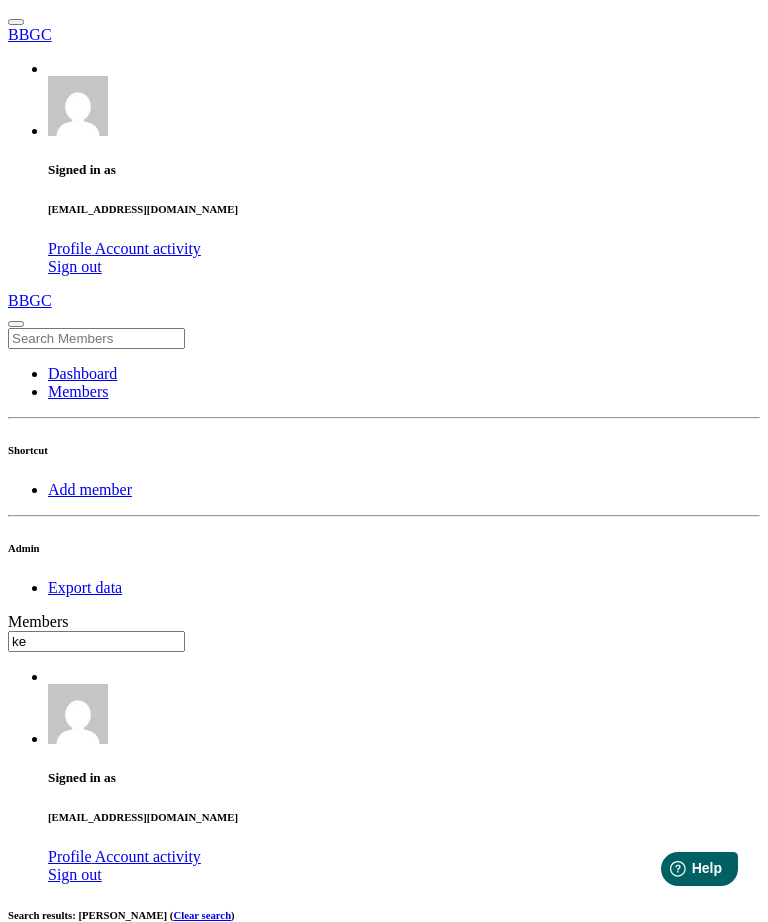 type on "k" 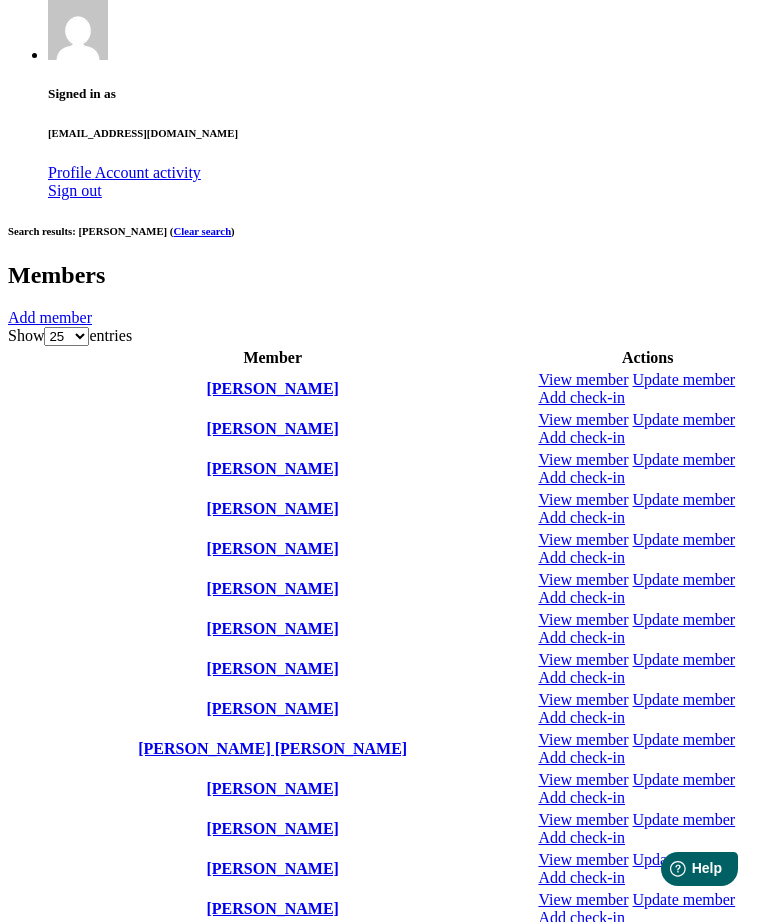 scroll, scrollTop: 702, scrollLeft: 0, axis: vertical 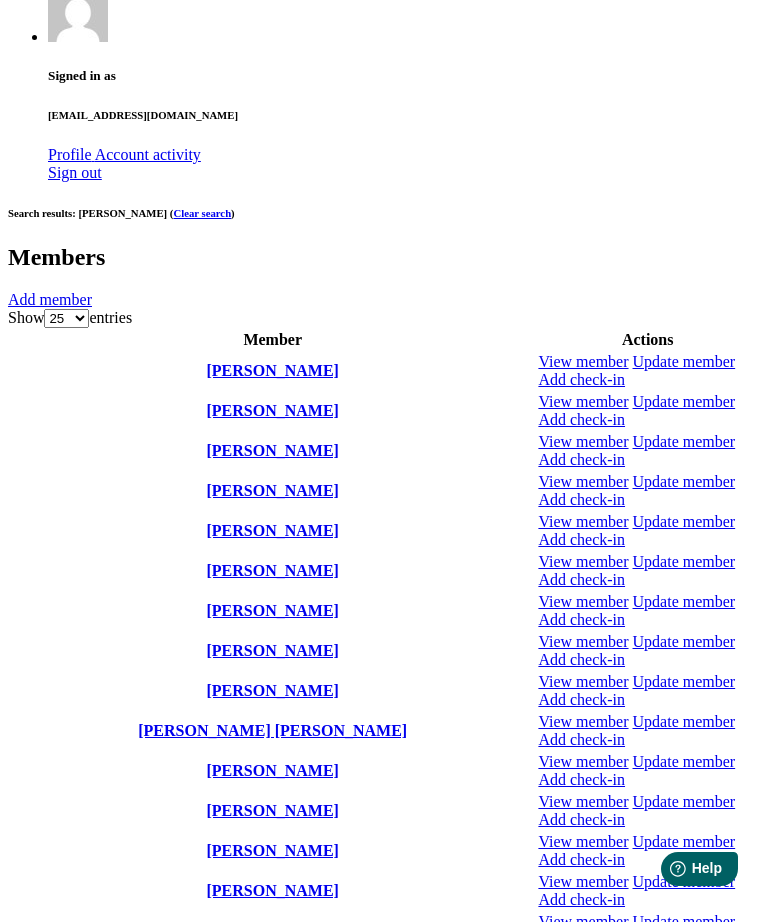 type on "[PERSON_NAME]" 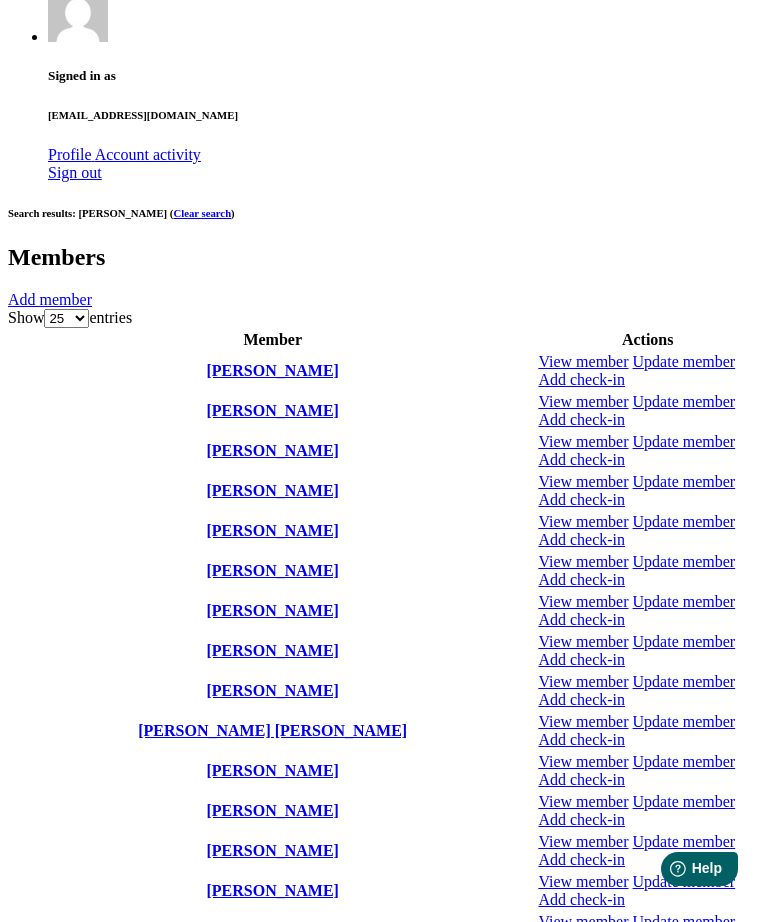 click on "×" at bounding box center [20, 1360] 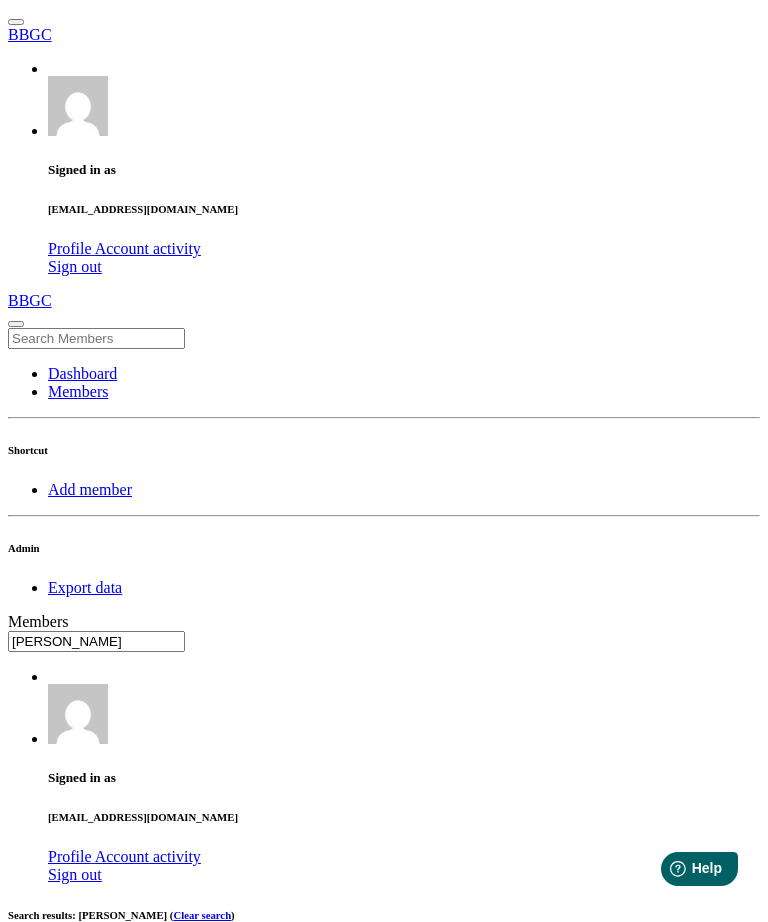 scroll, scrollTop: 0, scrollLeft: 0, axis: both 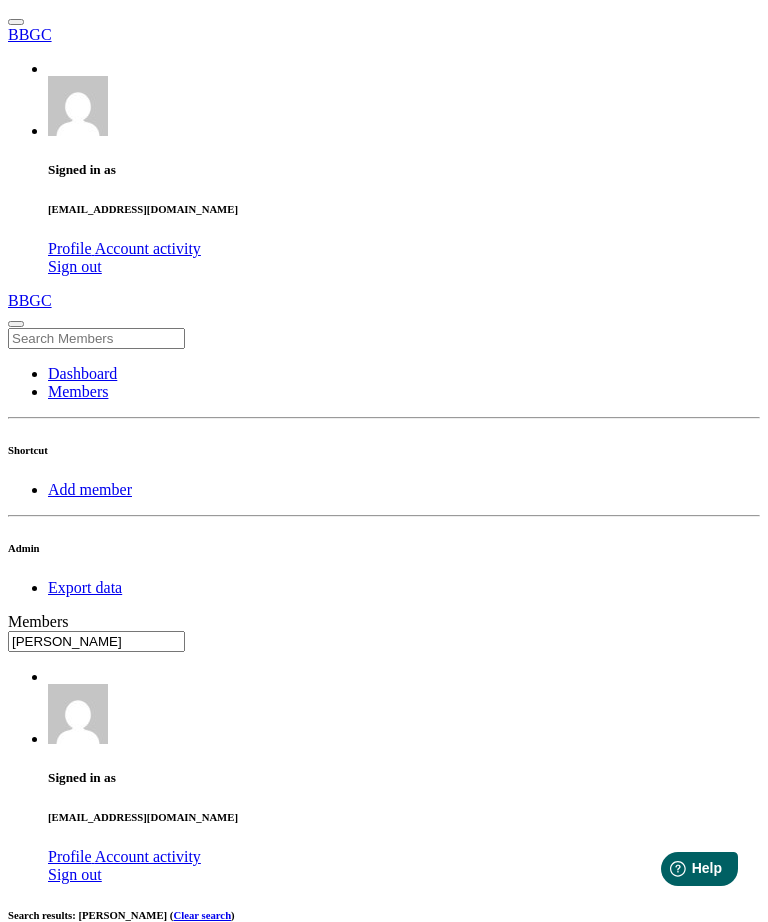 click at bounding box center (538, 1055) 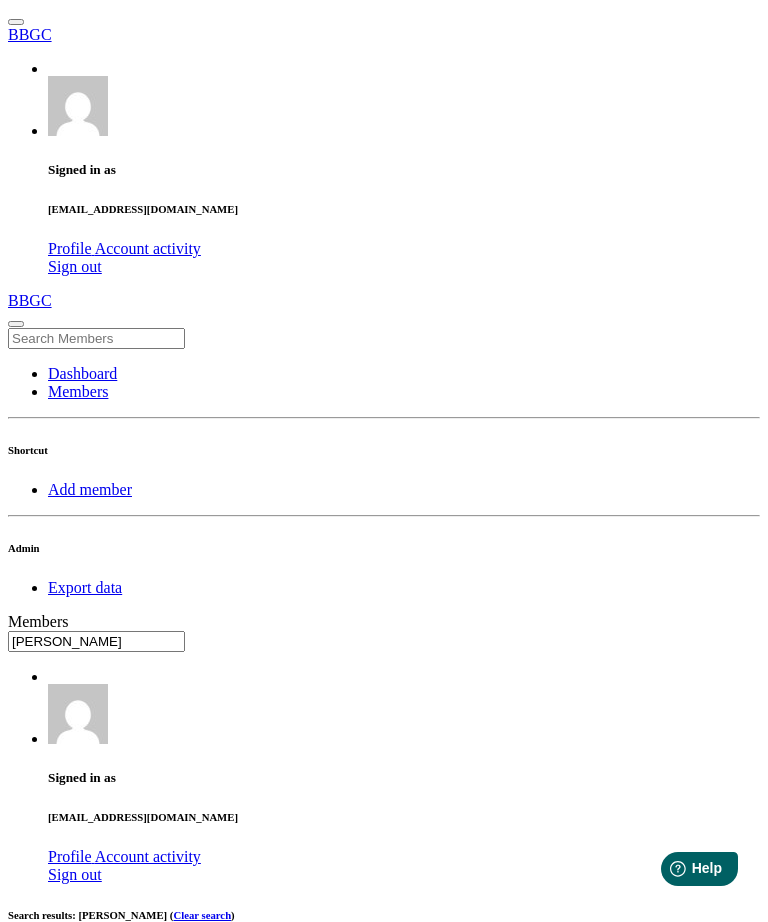 click on "×" at bounding box center [20, 2062] 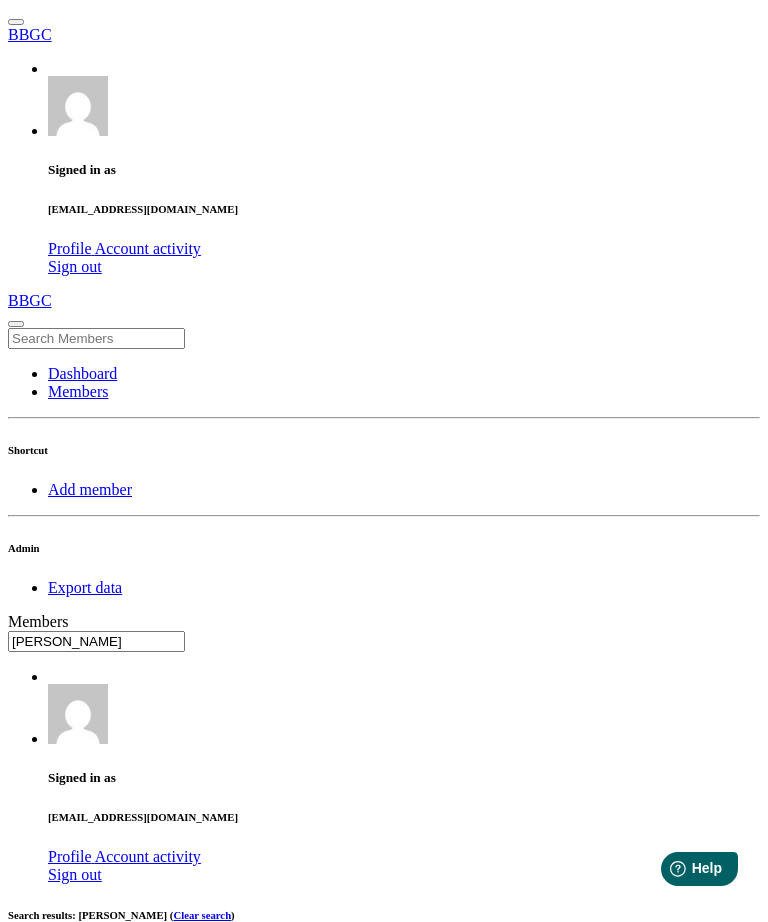 scroll, scrollTop: 0, scrollLeft: 0, axis: both 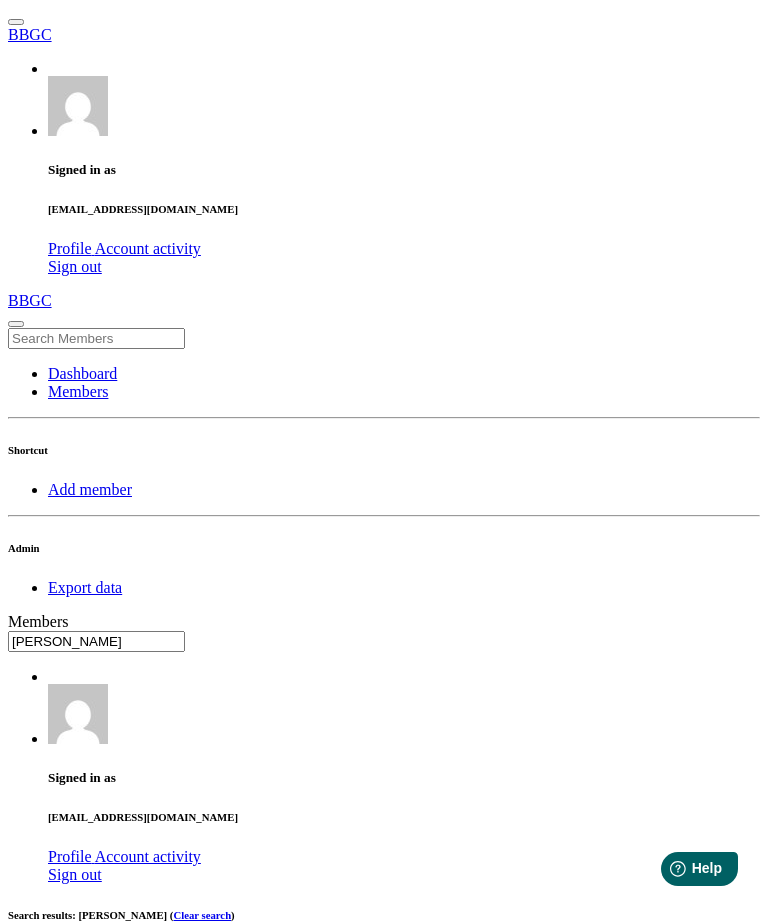 click at bounding box center [538, 1055] 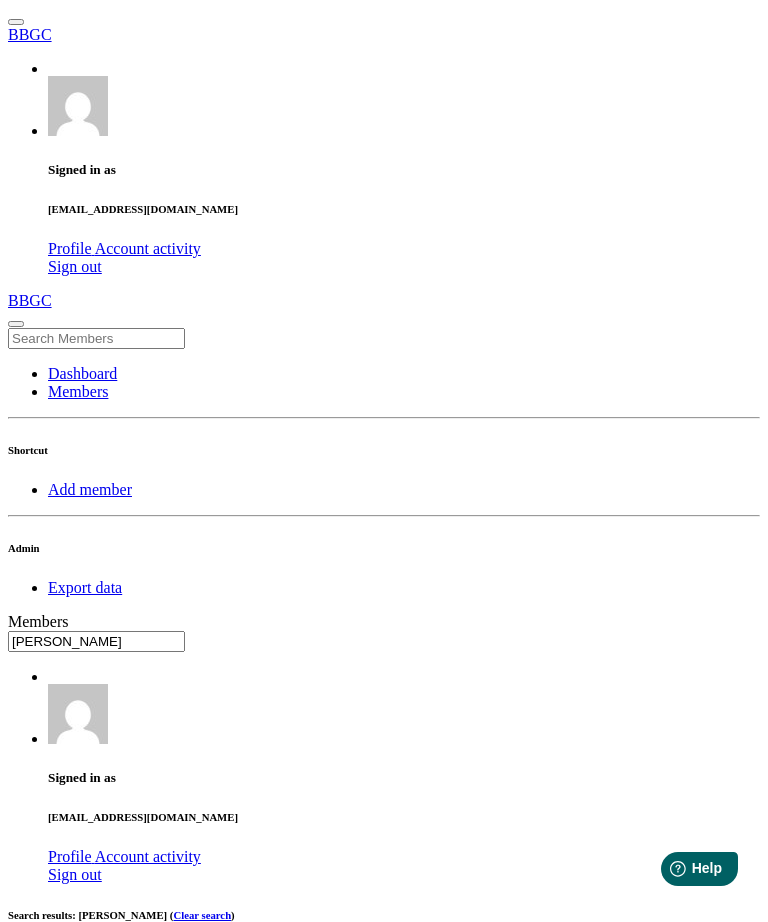 click on "×" at bounding box center [20, 2062] 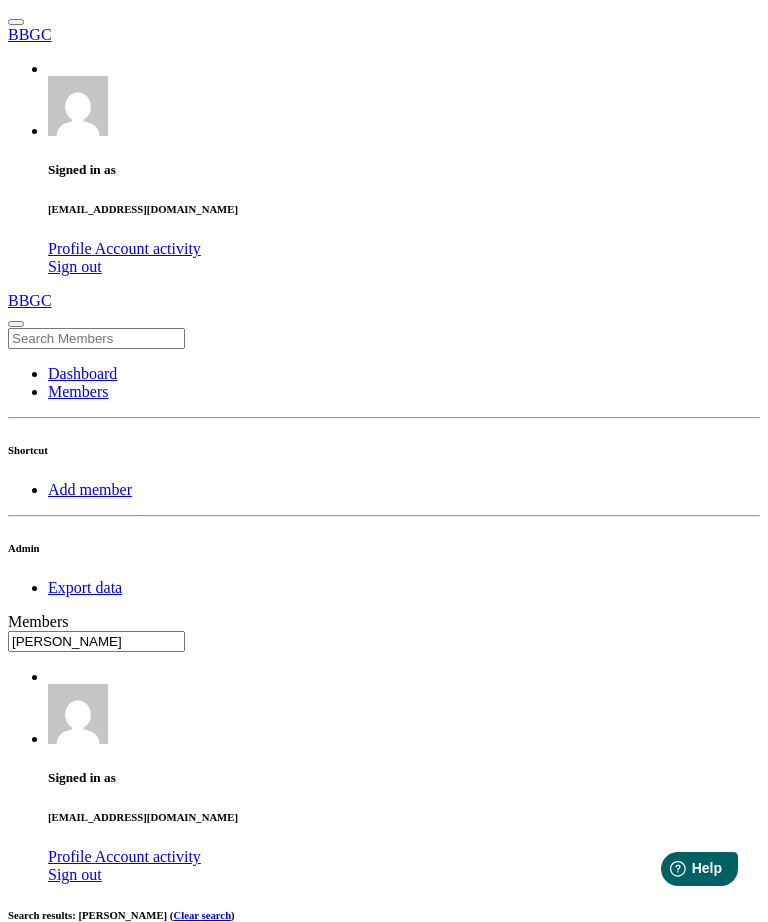 scroll, scrollTop: 0, scrollLeft: 0, axis: both 